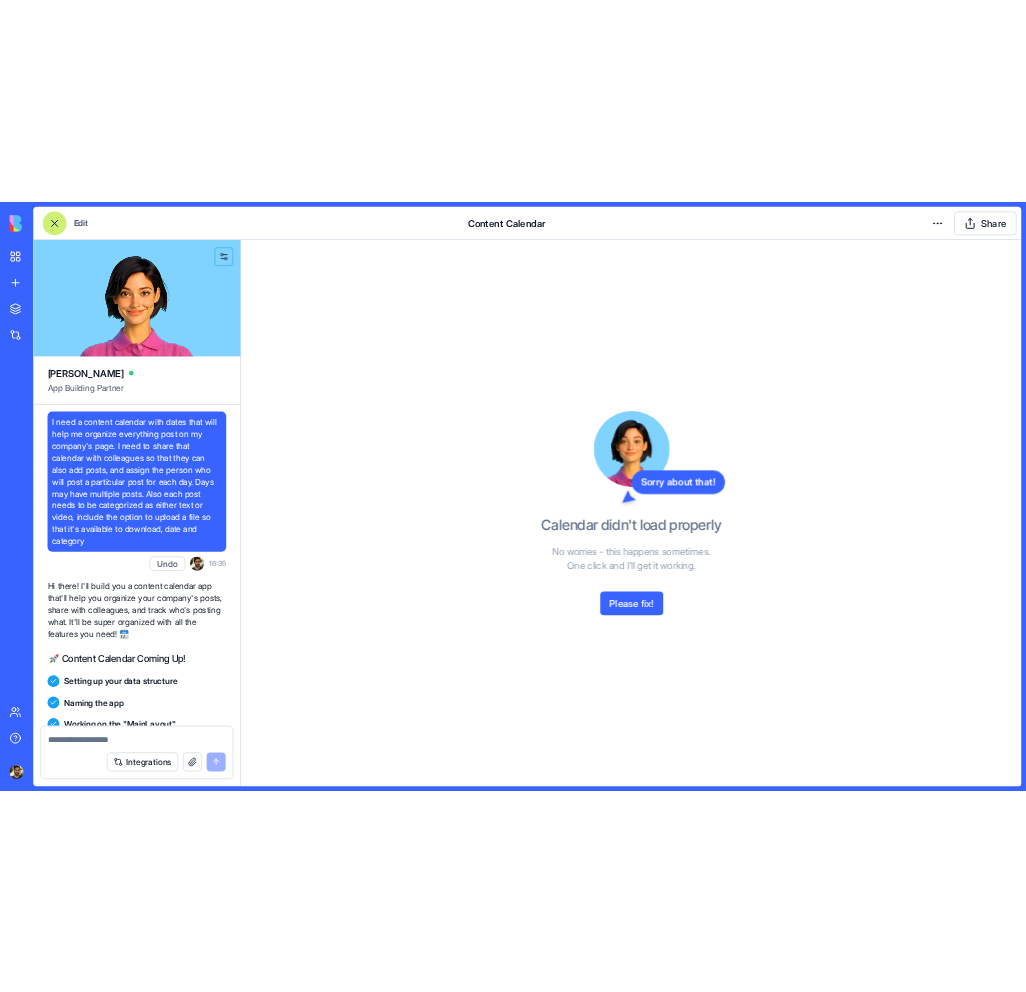 scroll, scrollTop: 0, scrollLeft: 0, axis: both 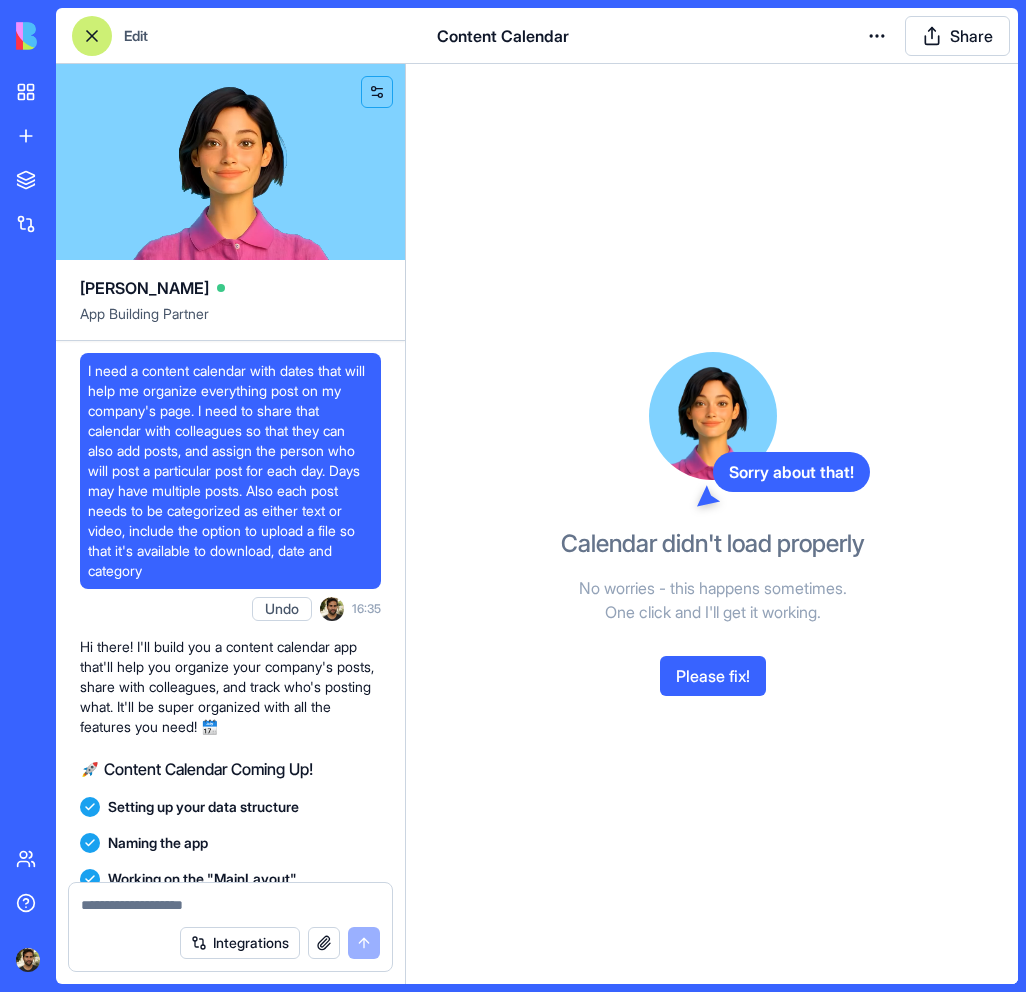 click on "I need a content calendar with dates that will help me organize everything post on my company's page. I need to share that calendar with colleagues so that they can also add posts, and assign the person who will post a particular post for each day. Days may have multiple posts. Also each post needs to be categorized as either text or video, include the option to upload a file so that it's available to download, date and category" at bounding box center (230, 471) 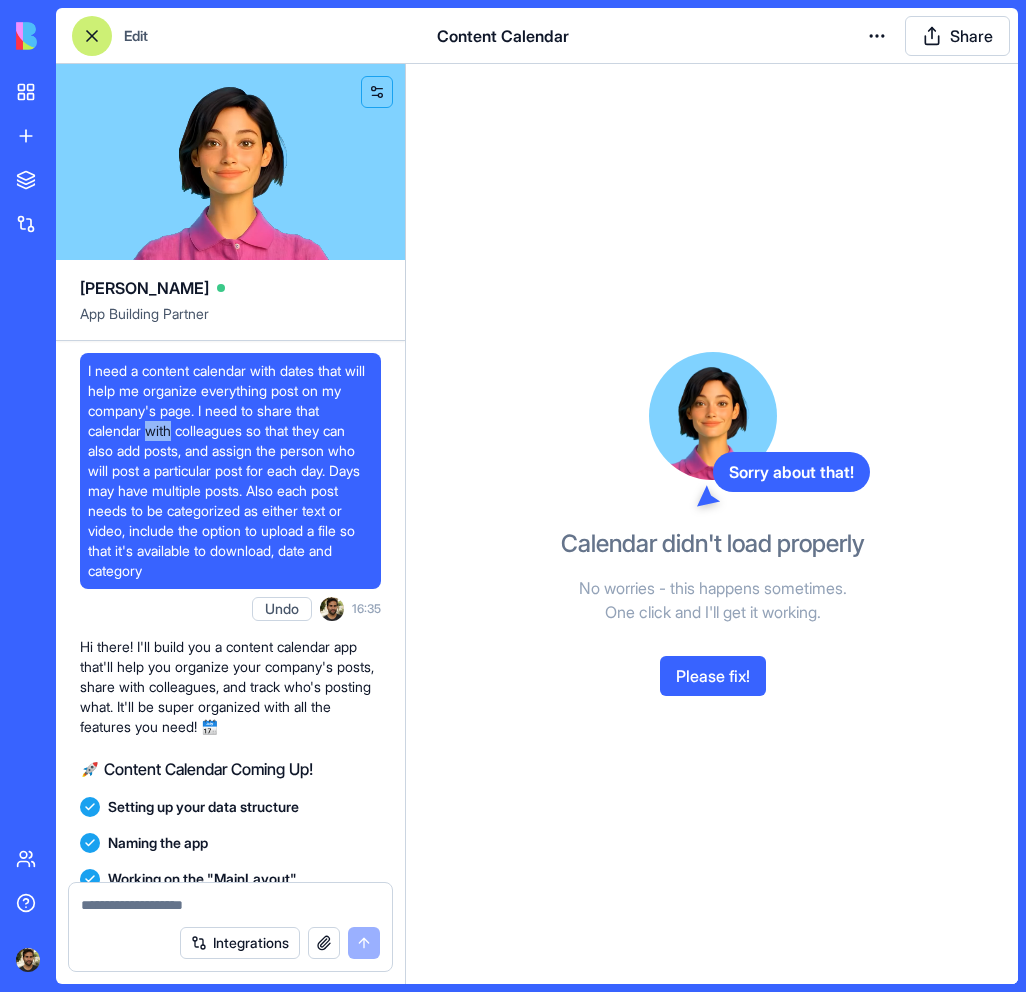 click on "I need a content calendar with dates that will help me organize everything post on my company's page. I need to share that calendar with colleagues so that they can also add posts, and assign the person who will post a particular post for each day. Days may have multiple posts. Also each post needs to be categorized as either text or video, include the option to upload a file so that it's available to download, date and category" at bounding box center [230, 471] 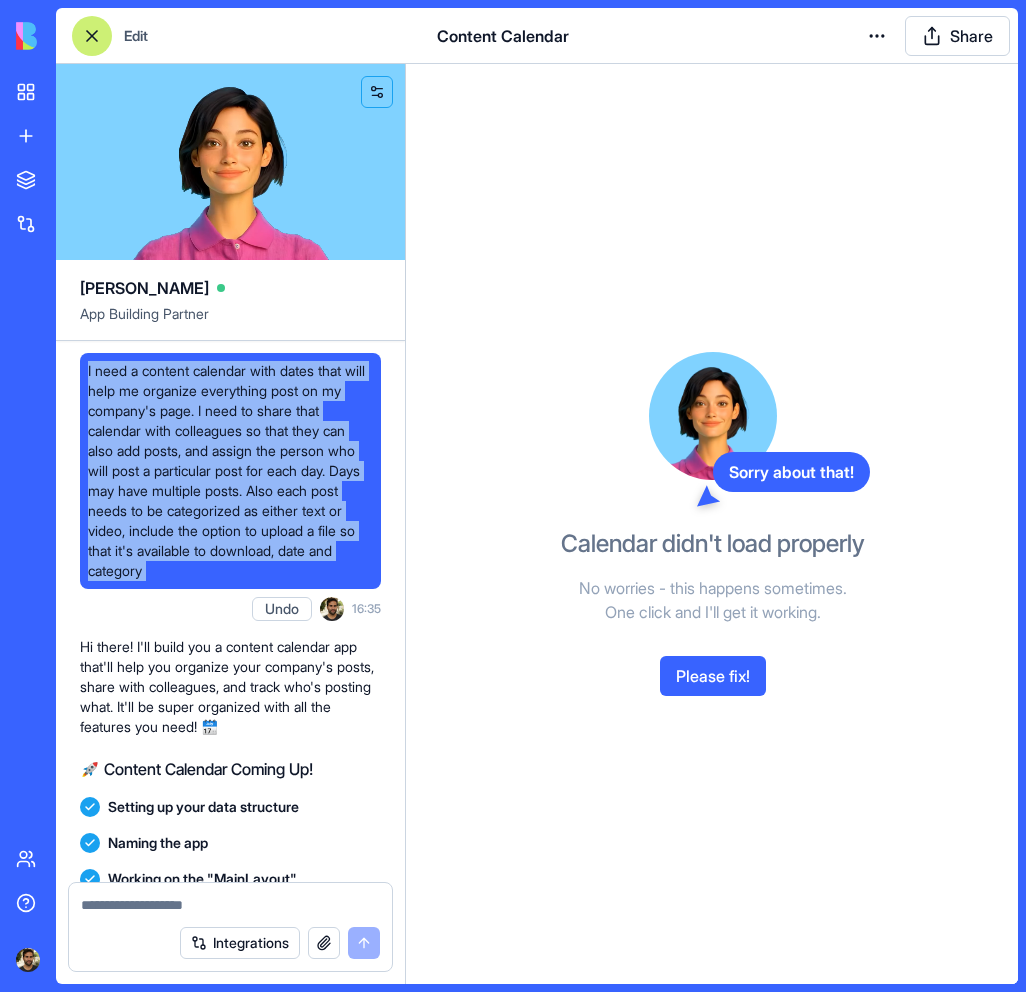 click on "I need a content calendar with dates that will help me organize everything post on my company's page. I need to share that calendar with colleagues so that they can also add posts, and assign the person who will post a particular post for each day. Days may have multiple posts. Also each post needs to be categorized as either text or video, include the option to upload a file so that it's available to download, date and category" at bounding box center [230, 471] 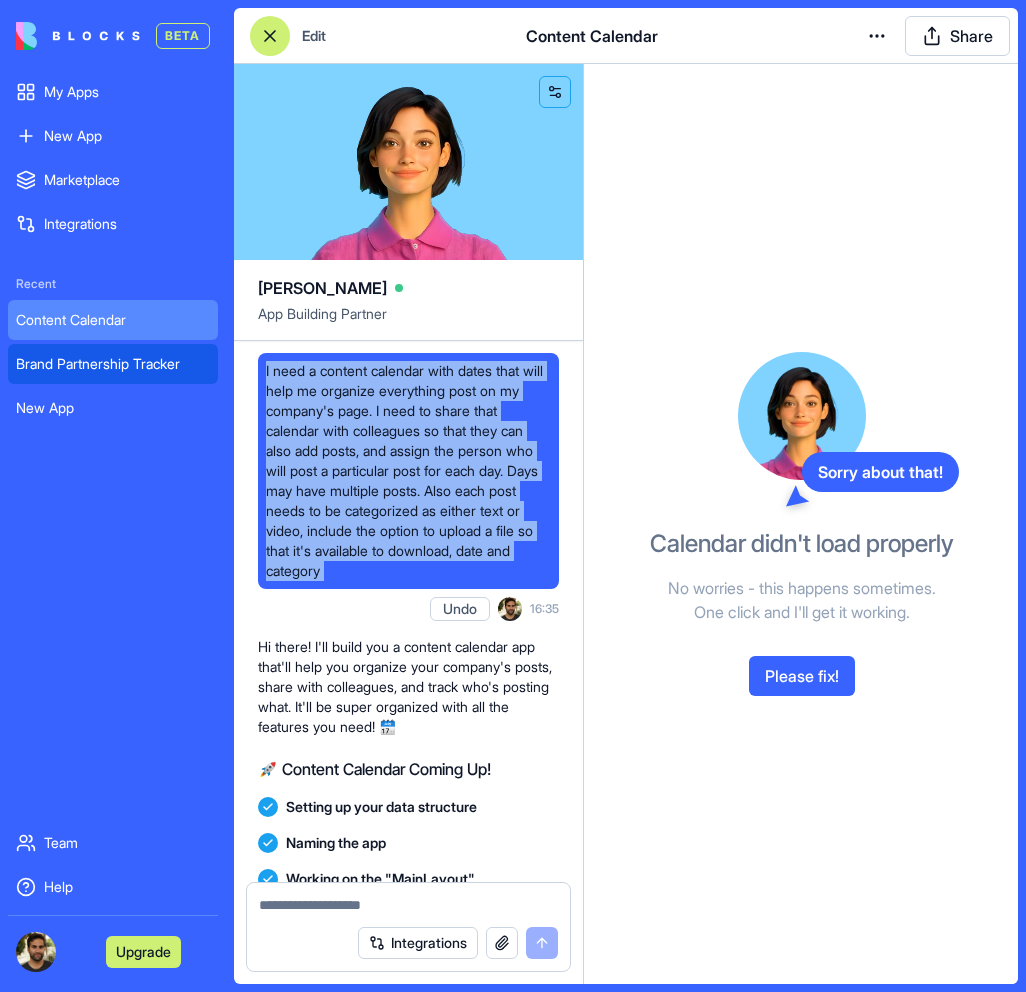 click on "Brand Partnership Tracker" at bounding box center [113, 364] 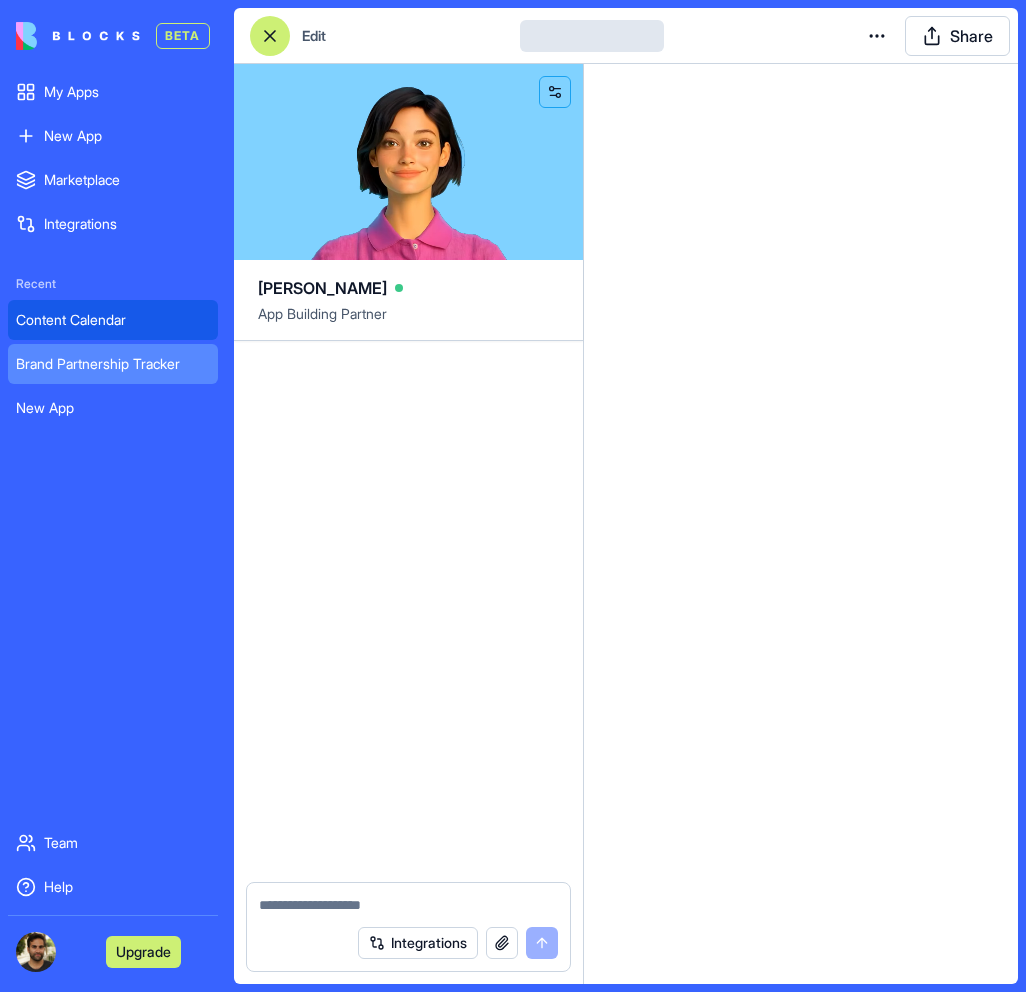 click on "Content Calendar" at bounding box center (113, 320) 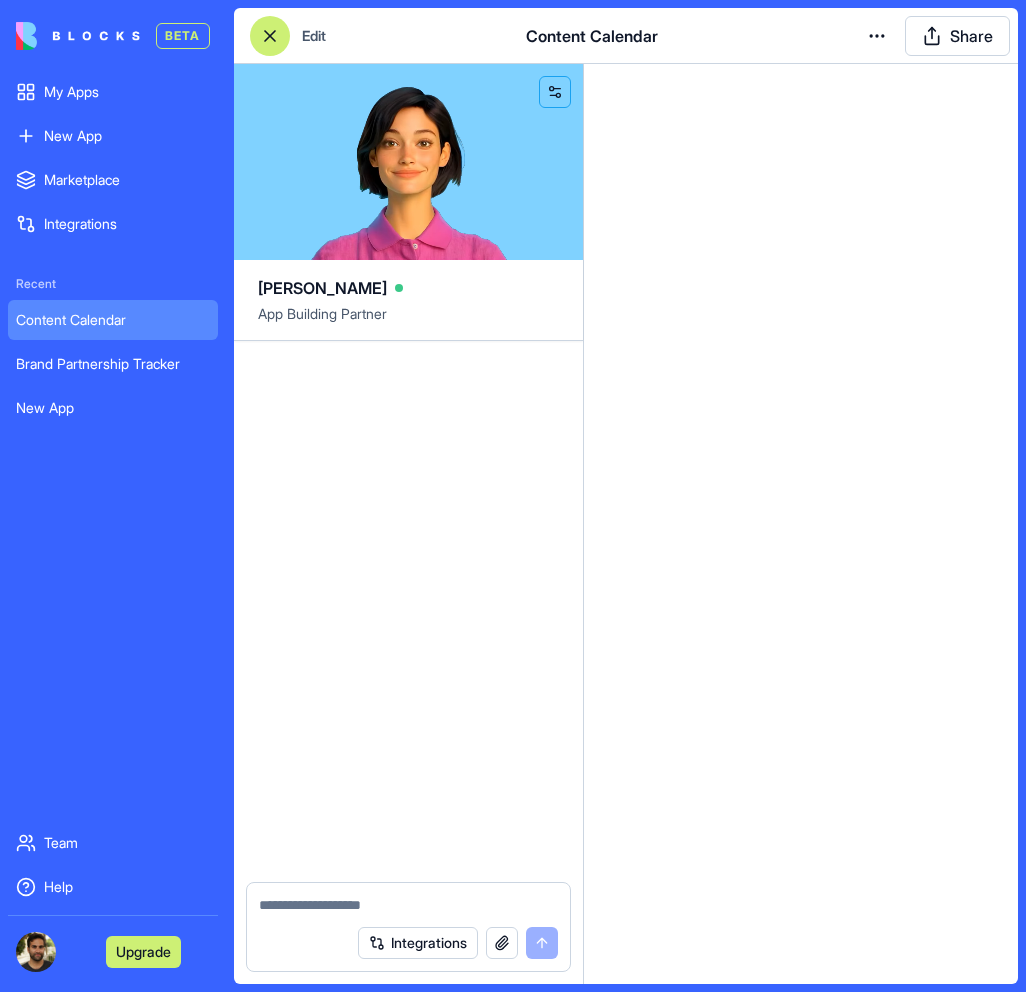 scroll, scrollTop: 1295, scrollLeft: 0, axis: vertical 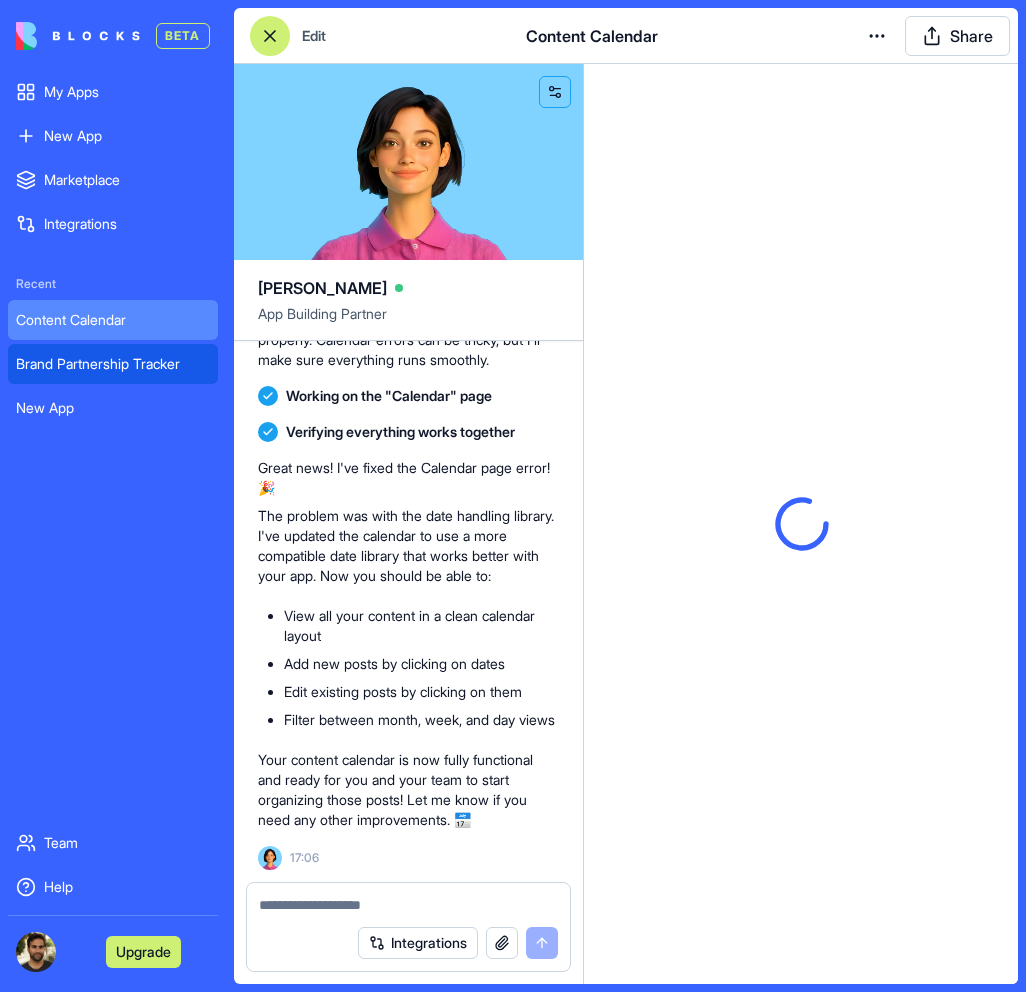 click on "Brand Partnership Tracker" at bounding box center [113, 364] 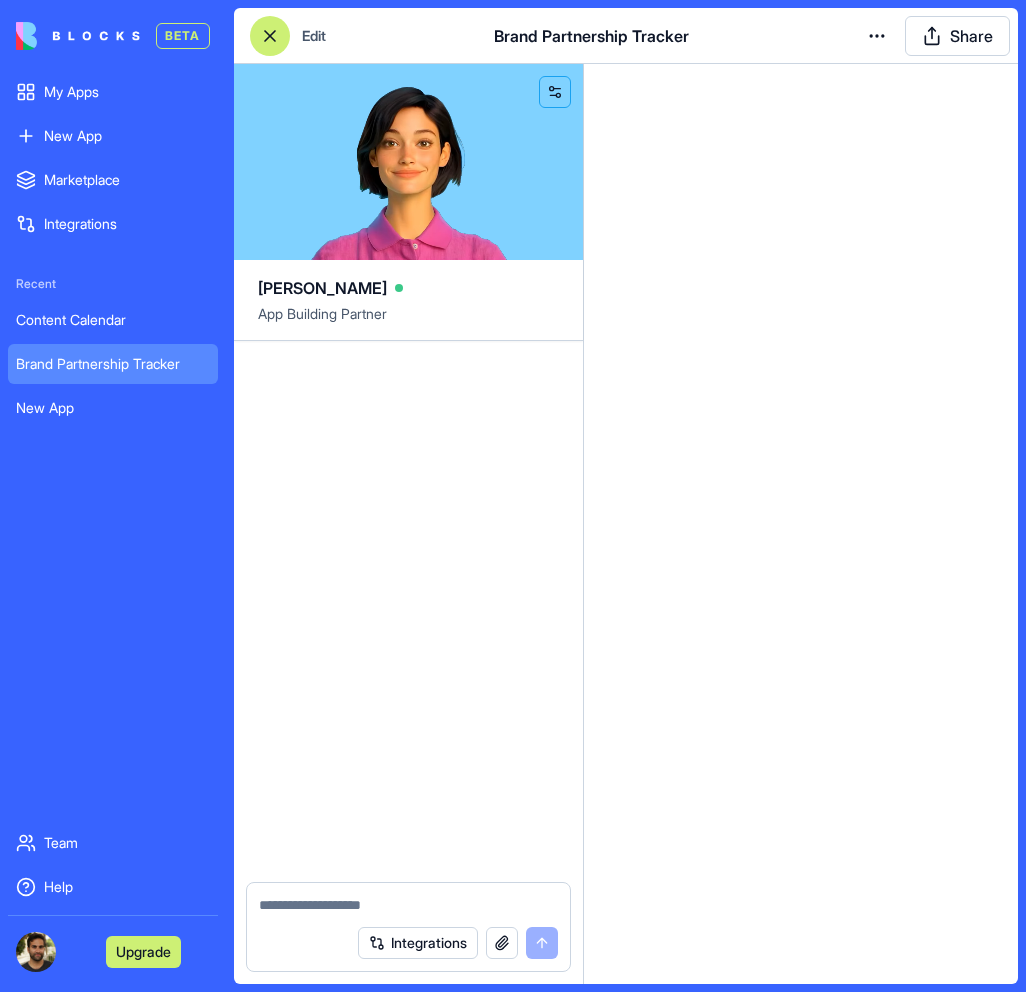scroll, scrollTop: 455, scrollLeft: 0, axis: vertical 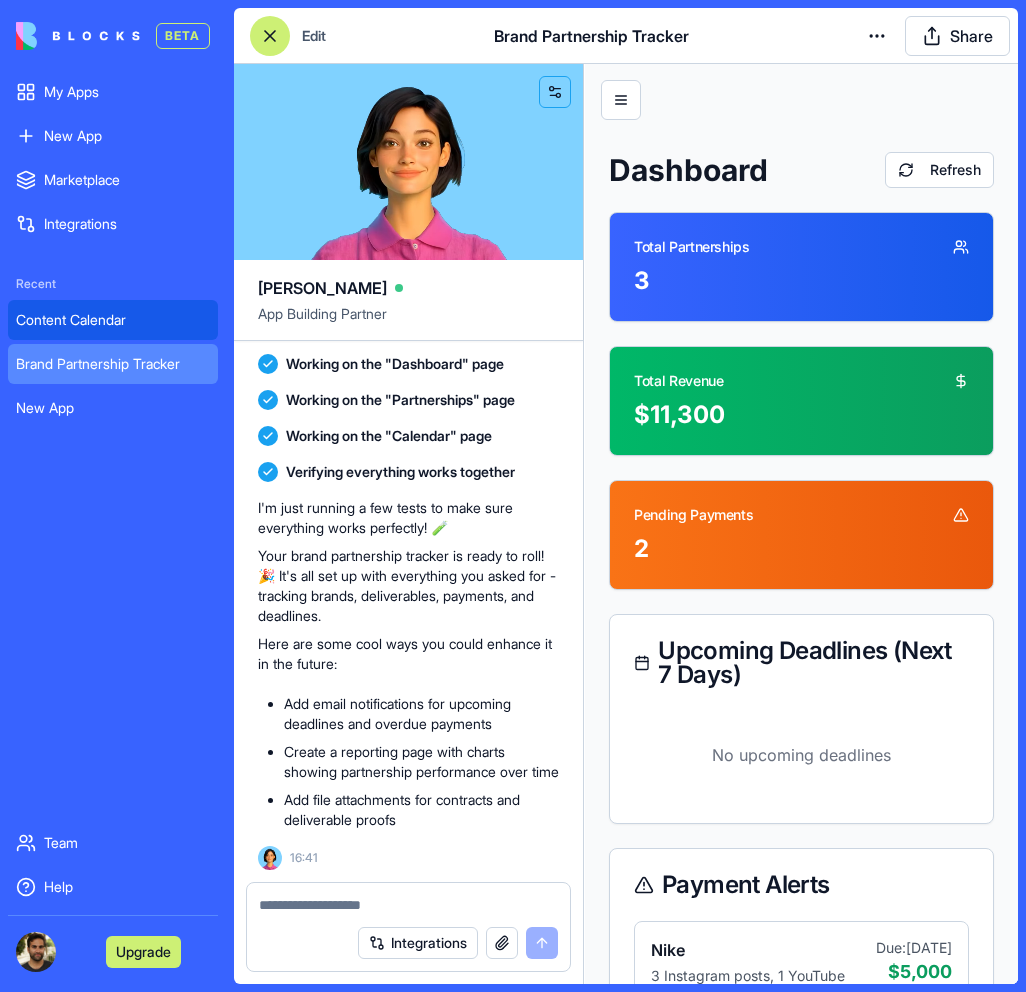 click on "Content Calendar" at bounding box center [113, 320] 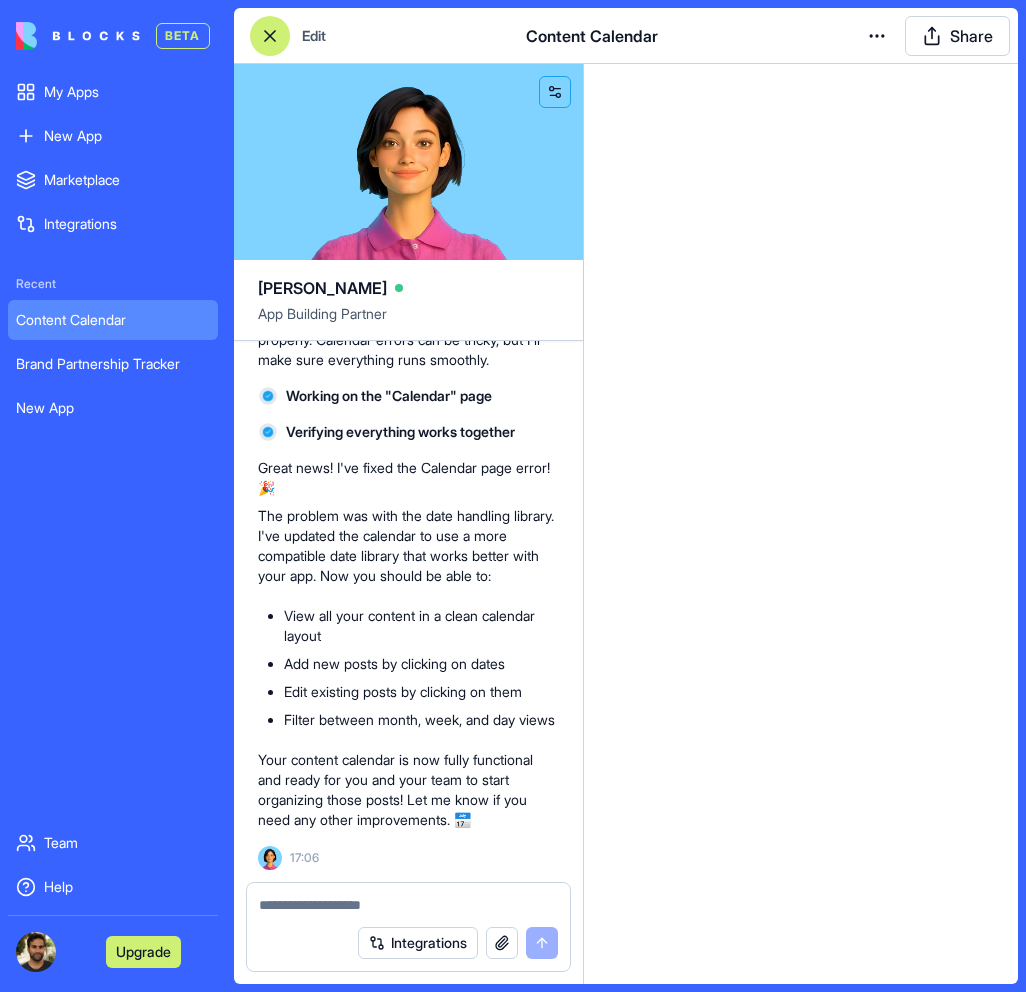 scroll, scrollTop: 1295, scrollLeft: 0, axis: vertical 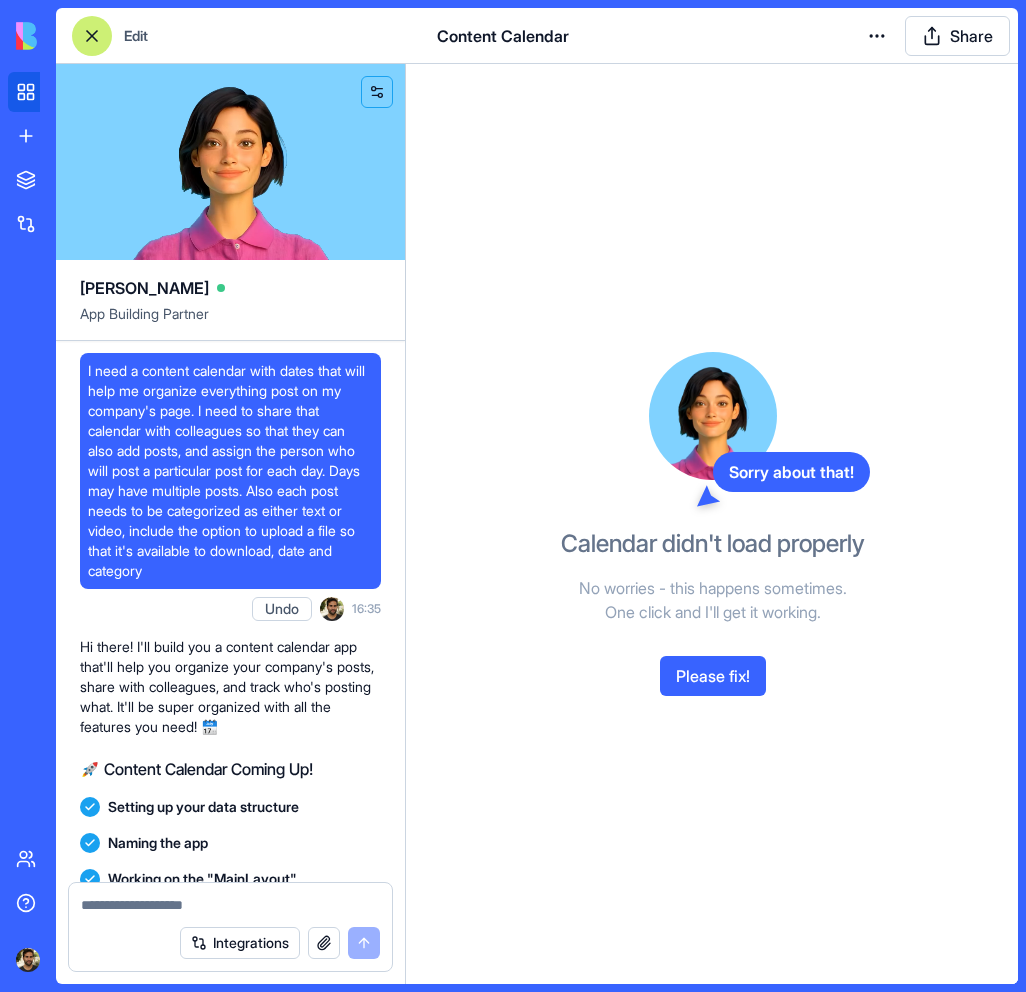 click on "My Apps" at bounding box center (48, 92) 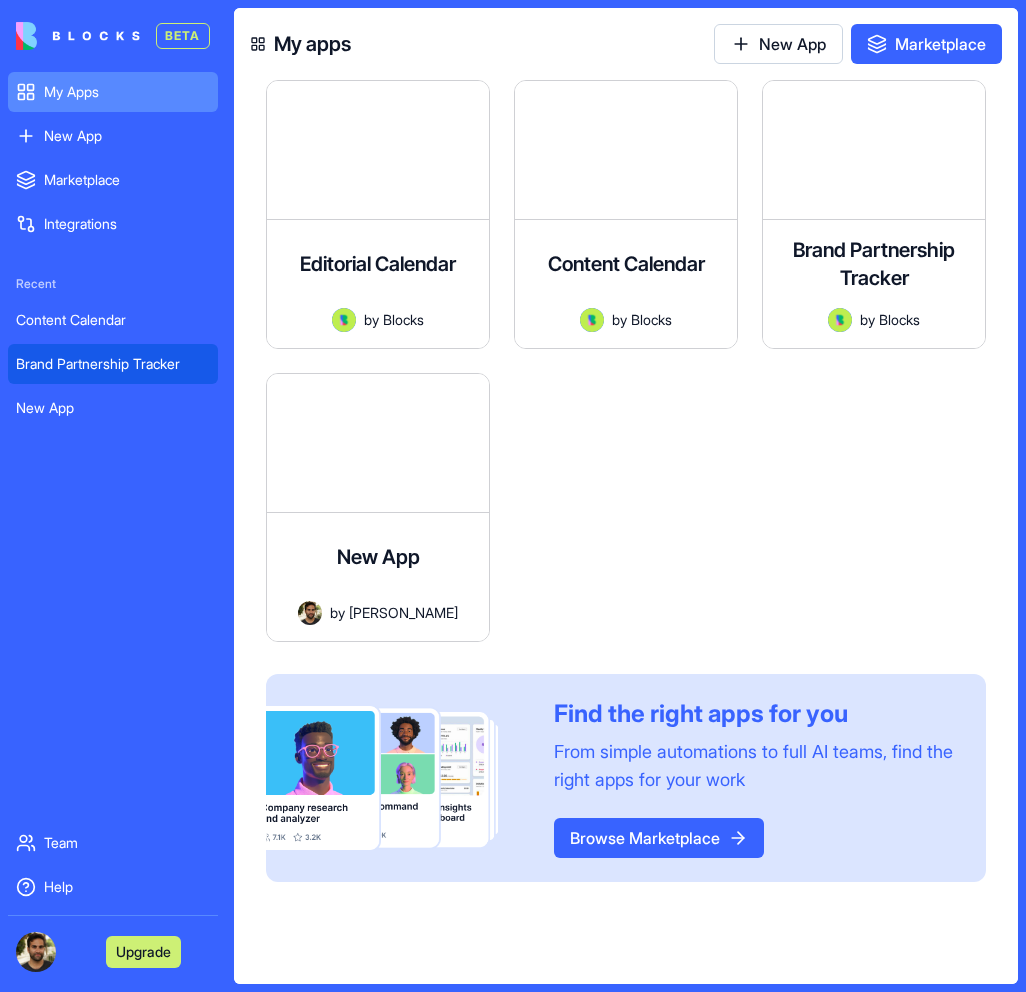 click on "Brand Partnership Tracker" at bounding box center (113, 364) 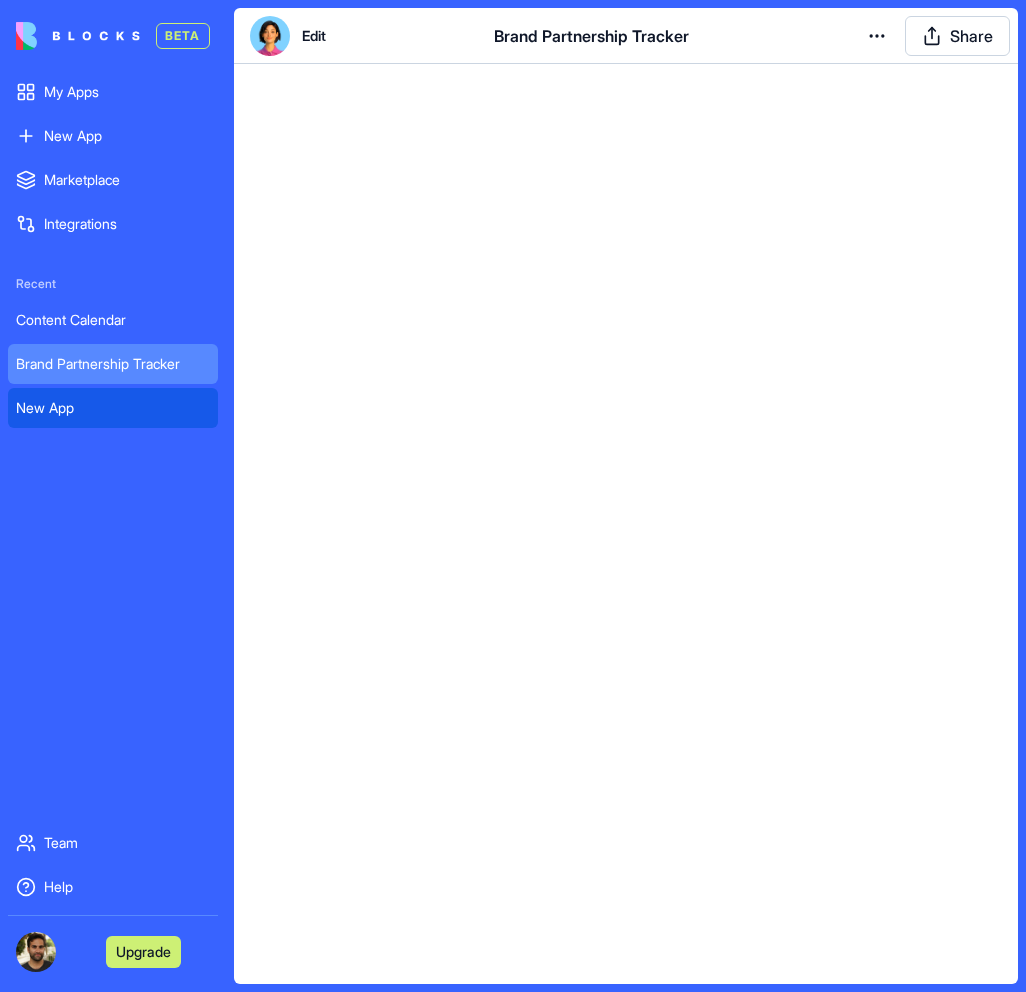 click on "New App" at bounding box center [113, 408] 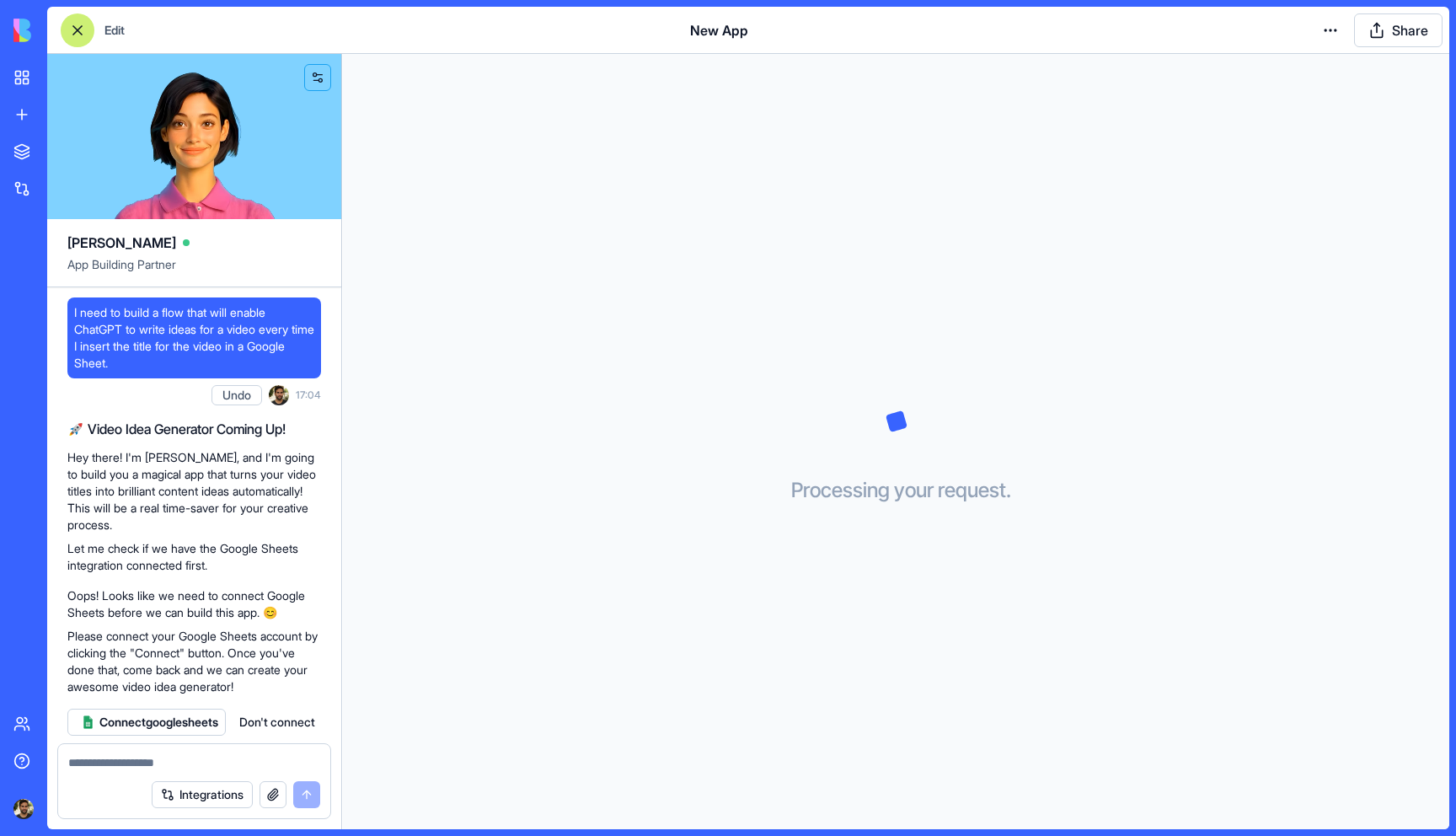 scroll, scrollTop: 0, scrollLeft: 0, axis: both 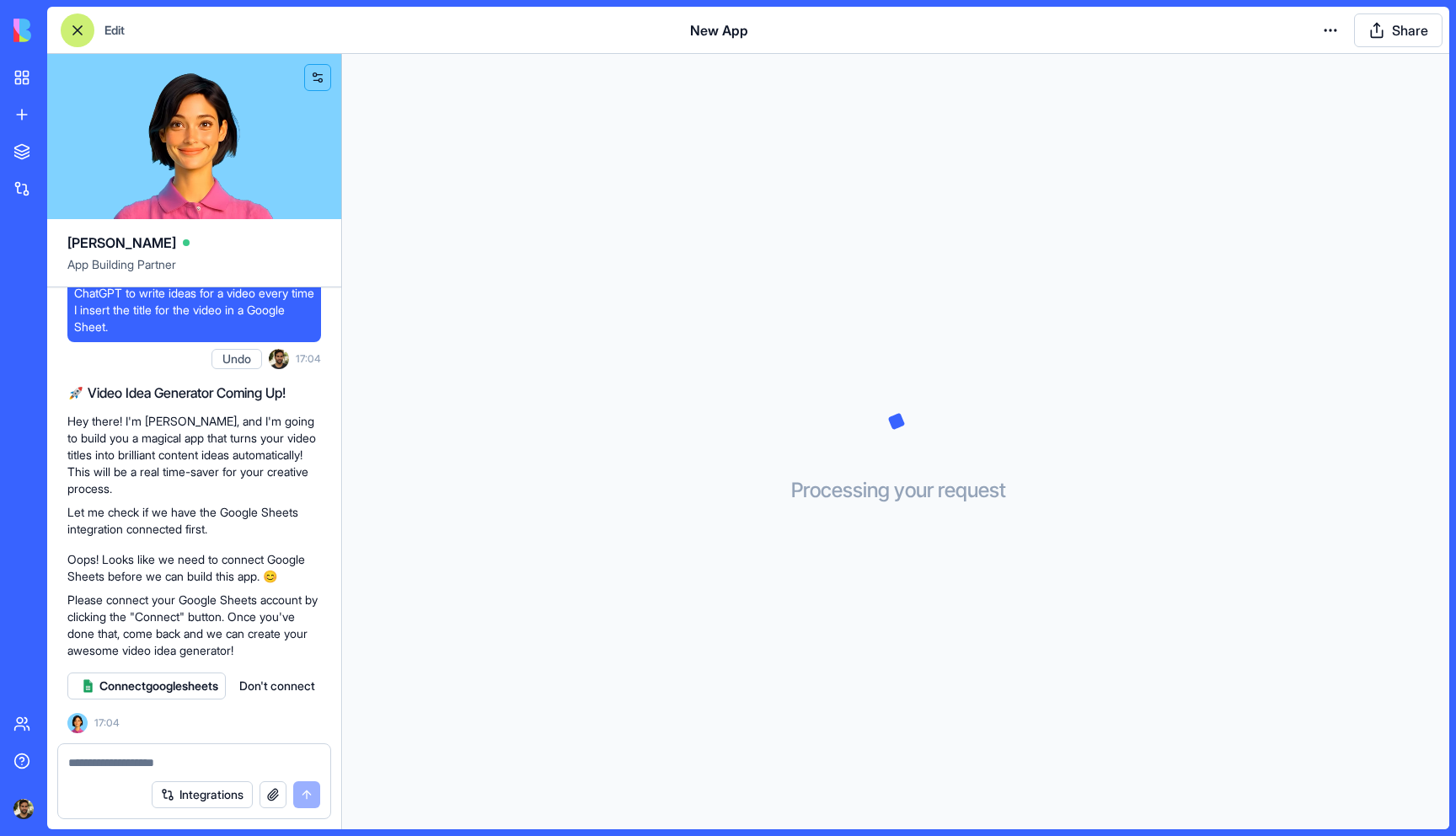 click at bounding box center (78, 30) 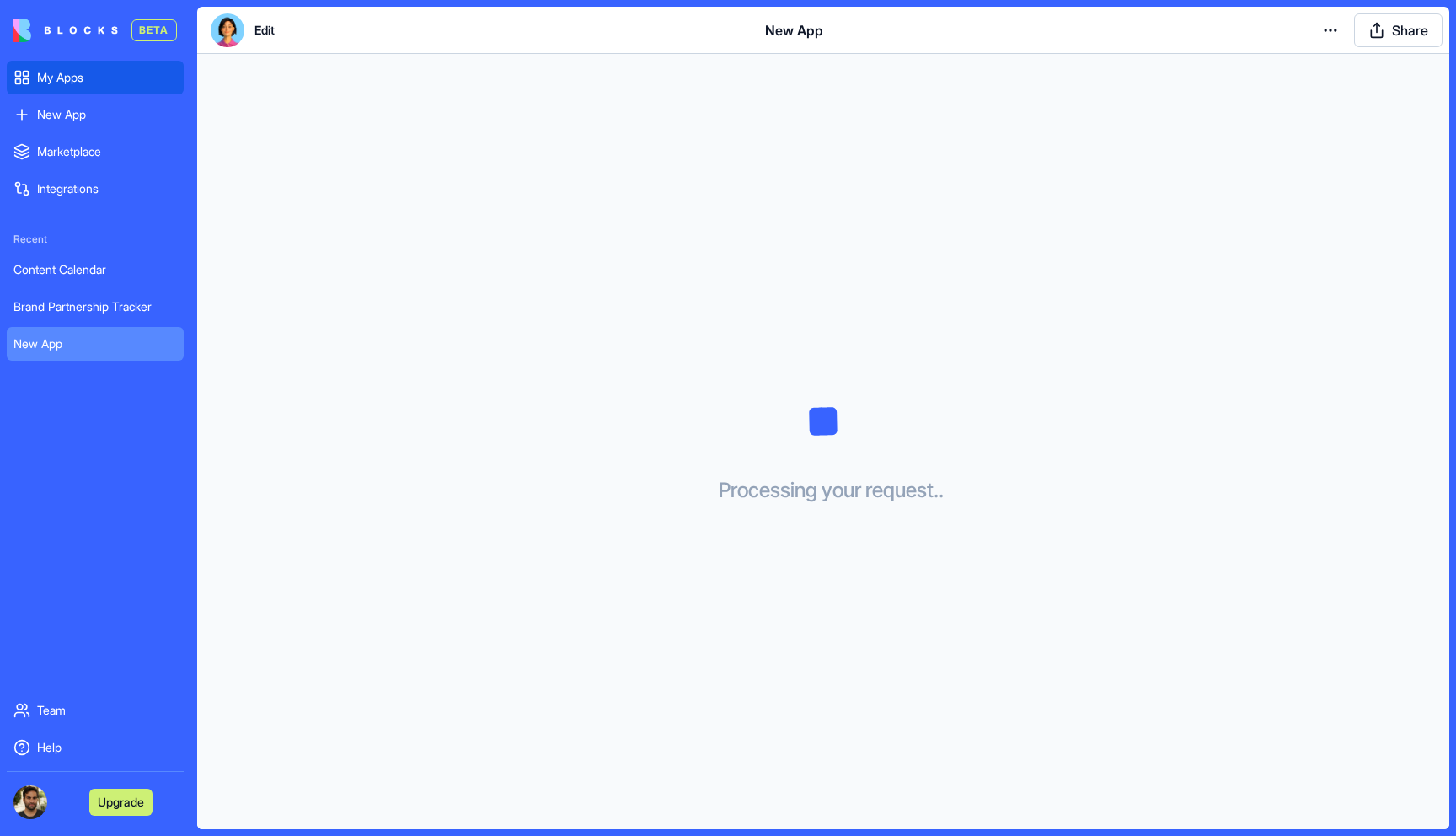 click on "My Apps" at bounding box center [95, 78] 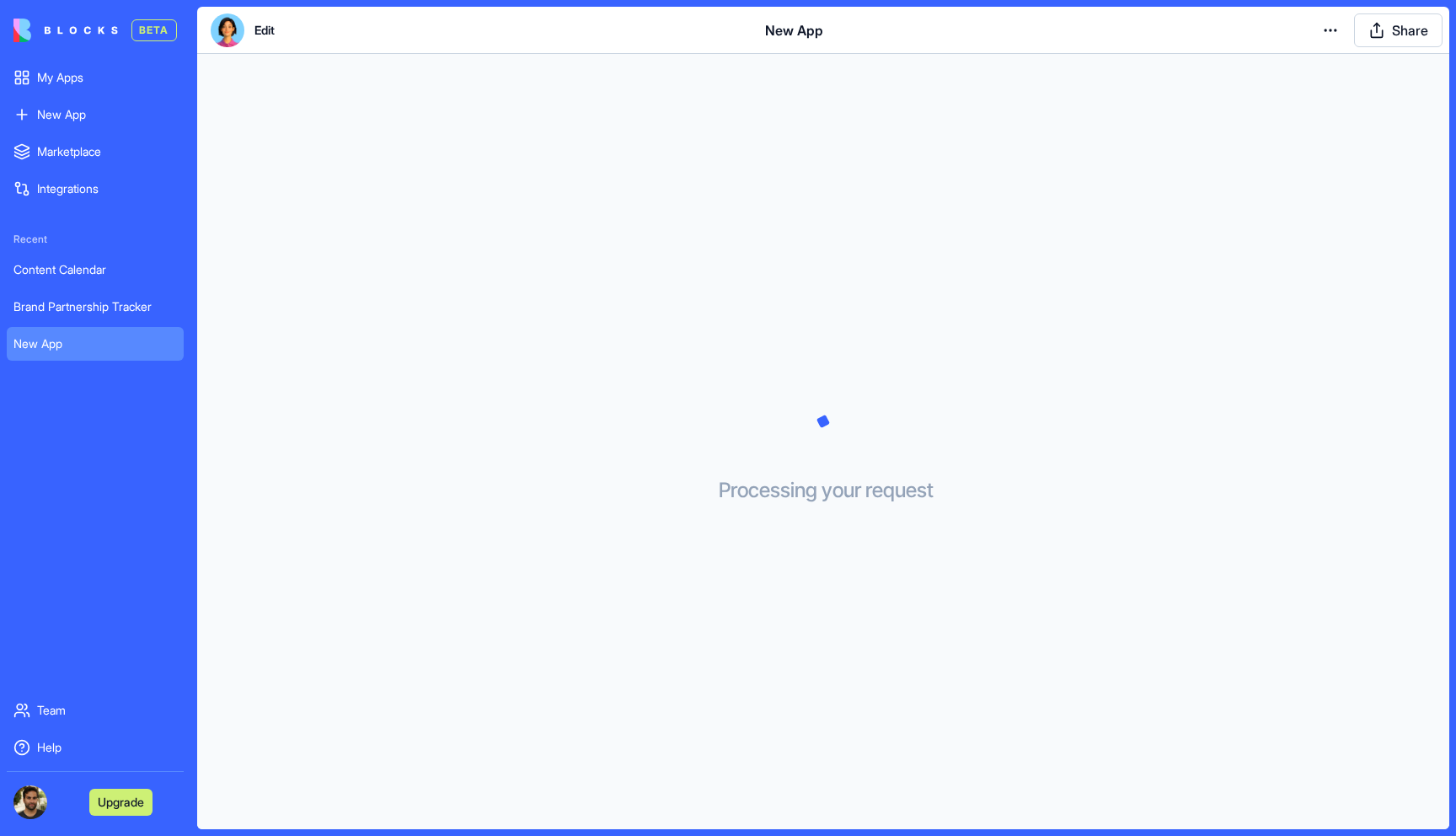 click at bounding box center (66, 30) 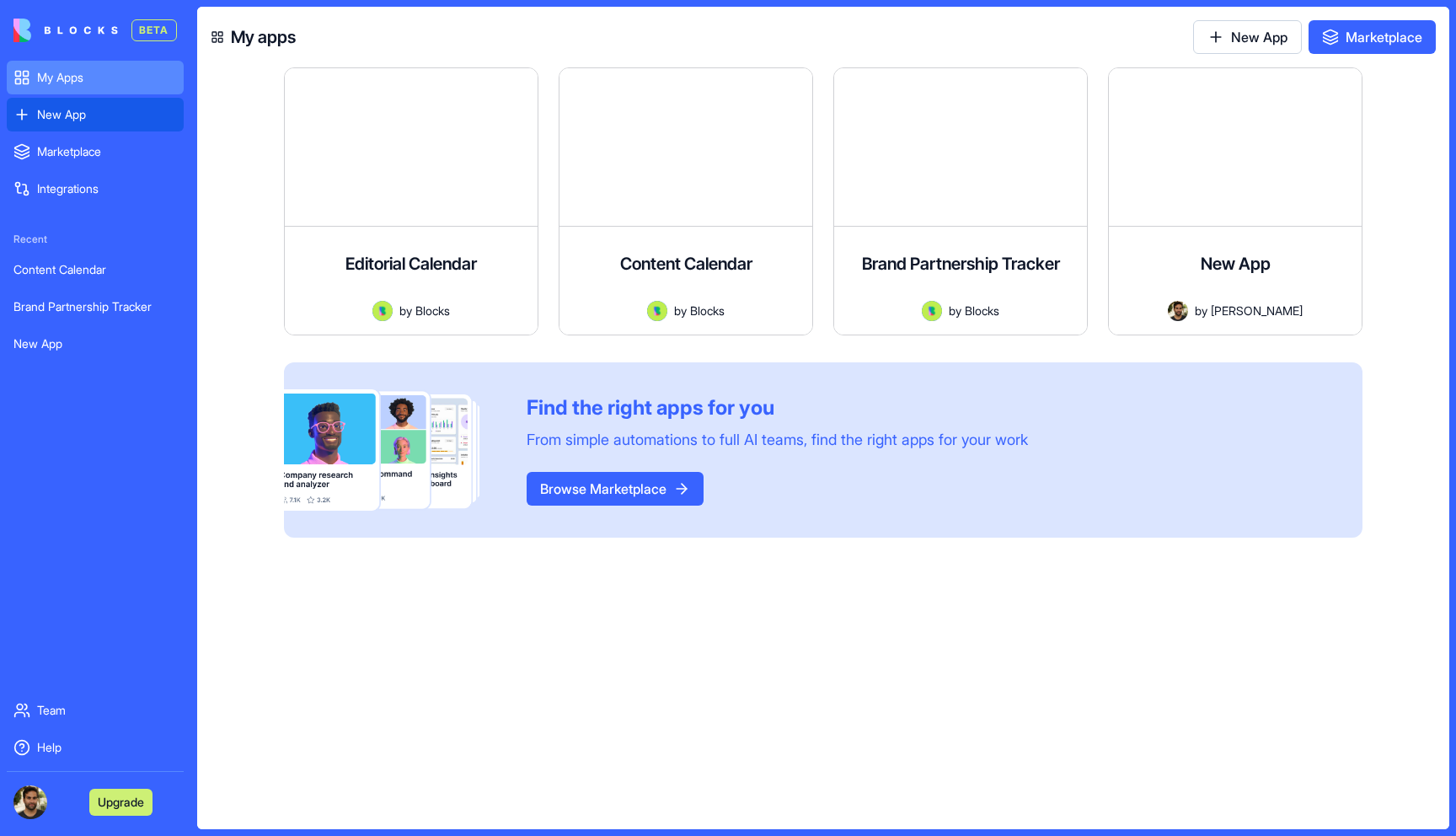 click on "New App" at bounding box center [107, 115] 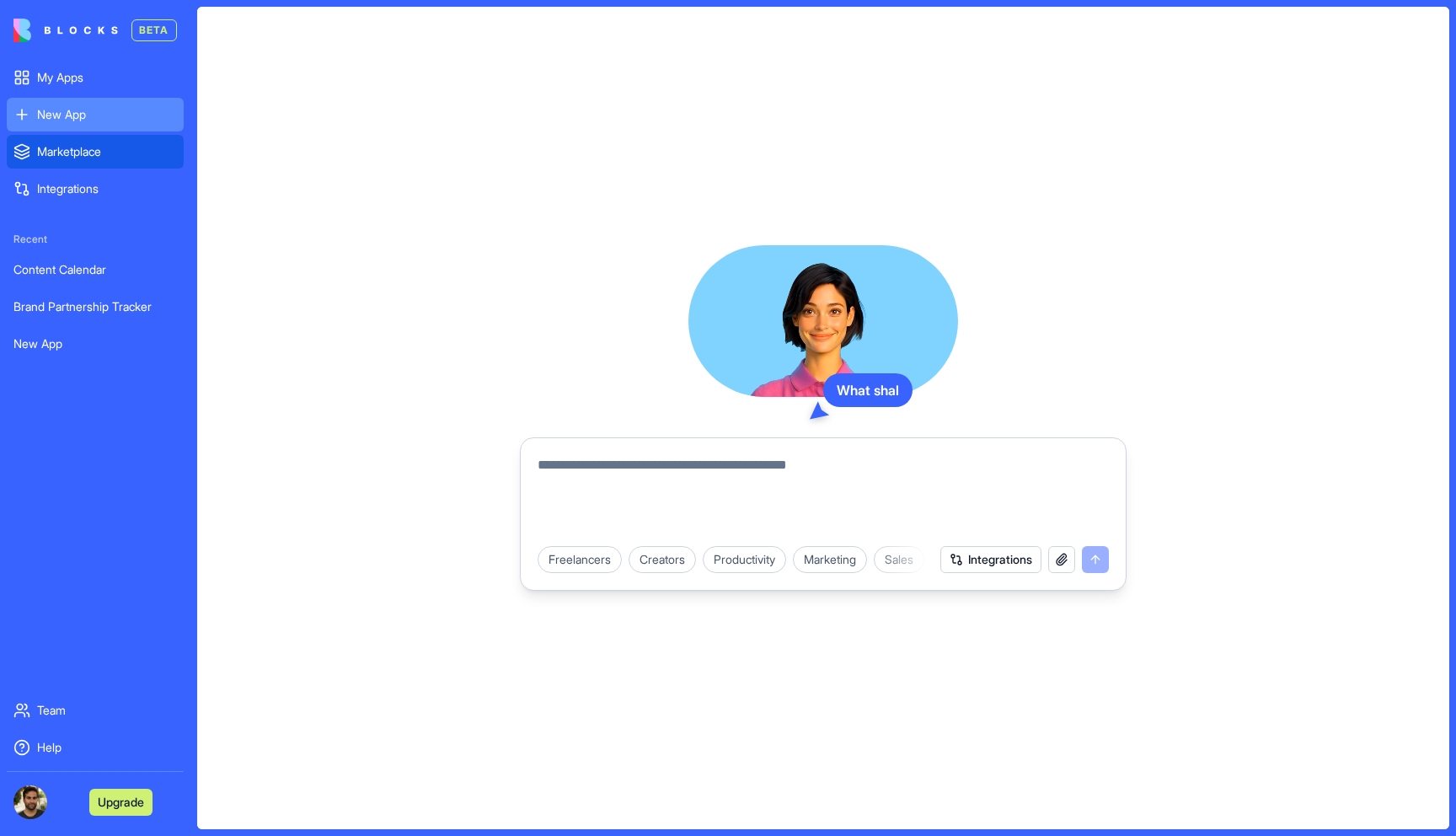 click on "Marketplace" at bounding box center [107, 152] 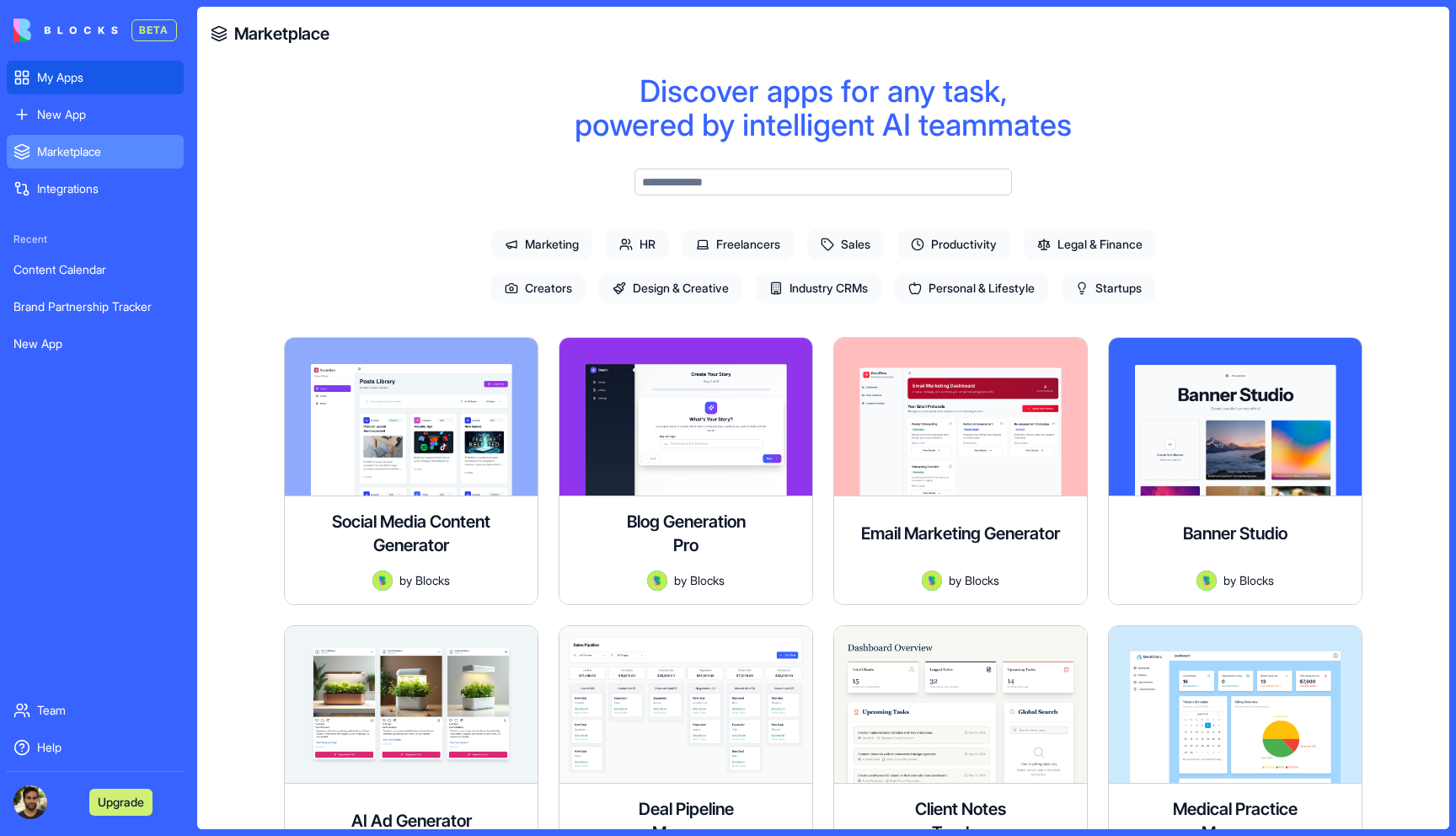 click on "My Apps" at bounding box center [95, 78] 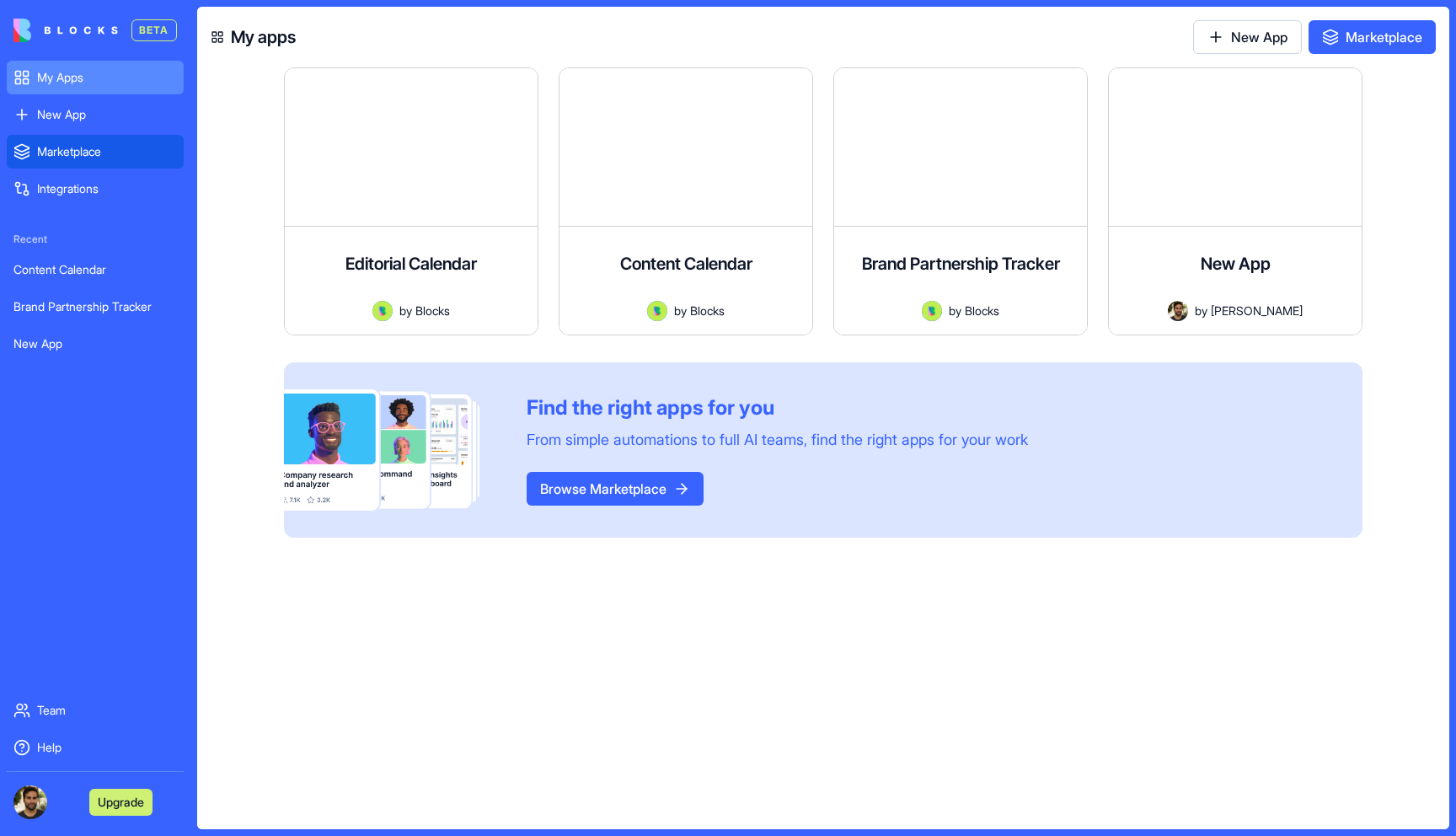click on "Marketplace" at bounding box center (107, 152) 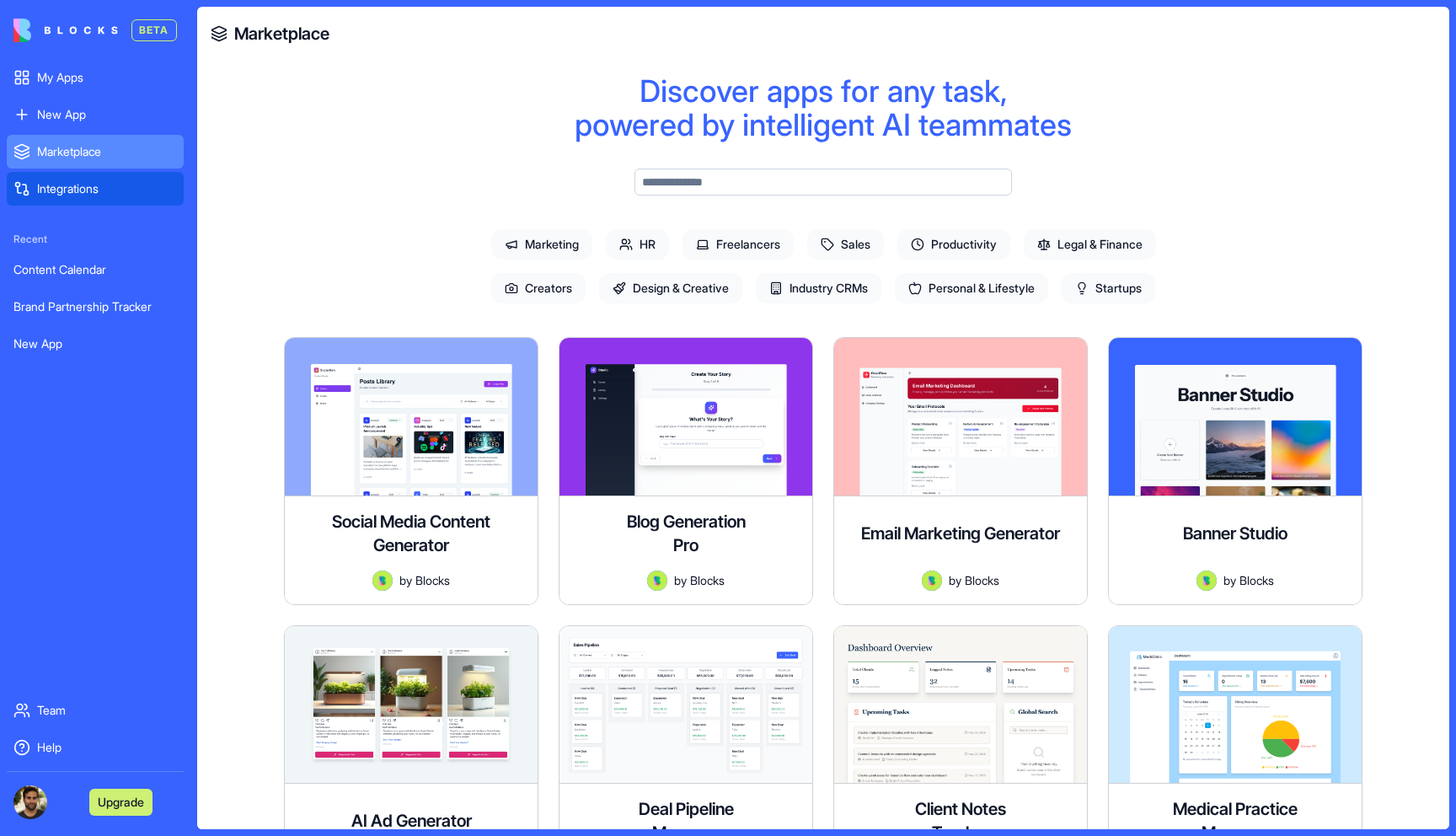 click on "Integrations" at bounding box center [107, 189] 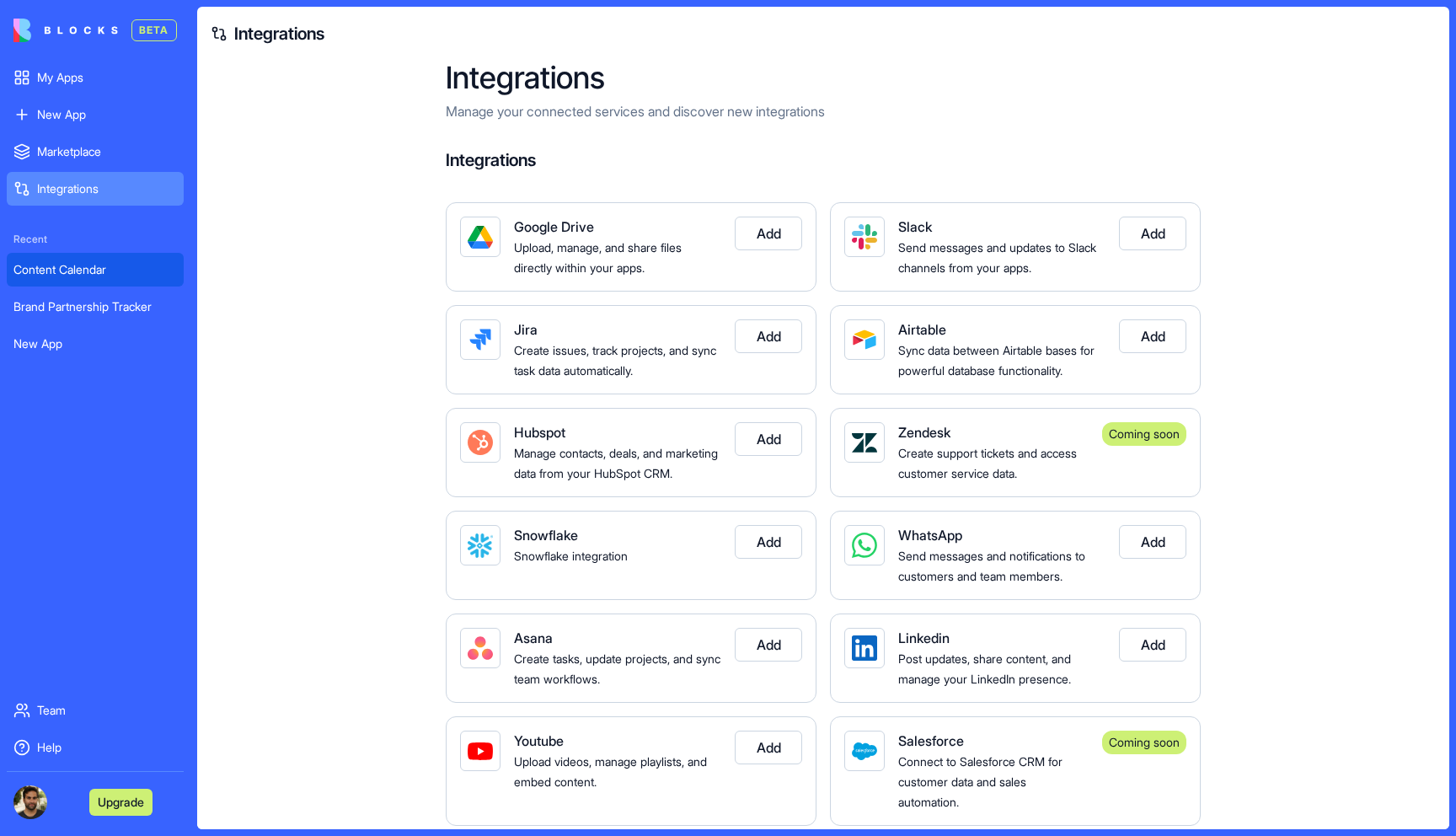 click on "Content Calendar" at bounding box center [95, 270] 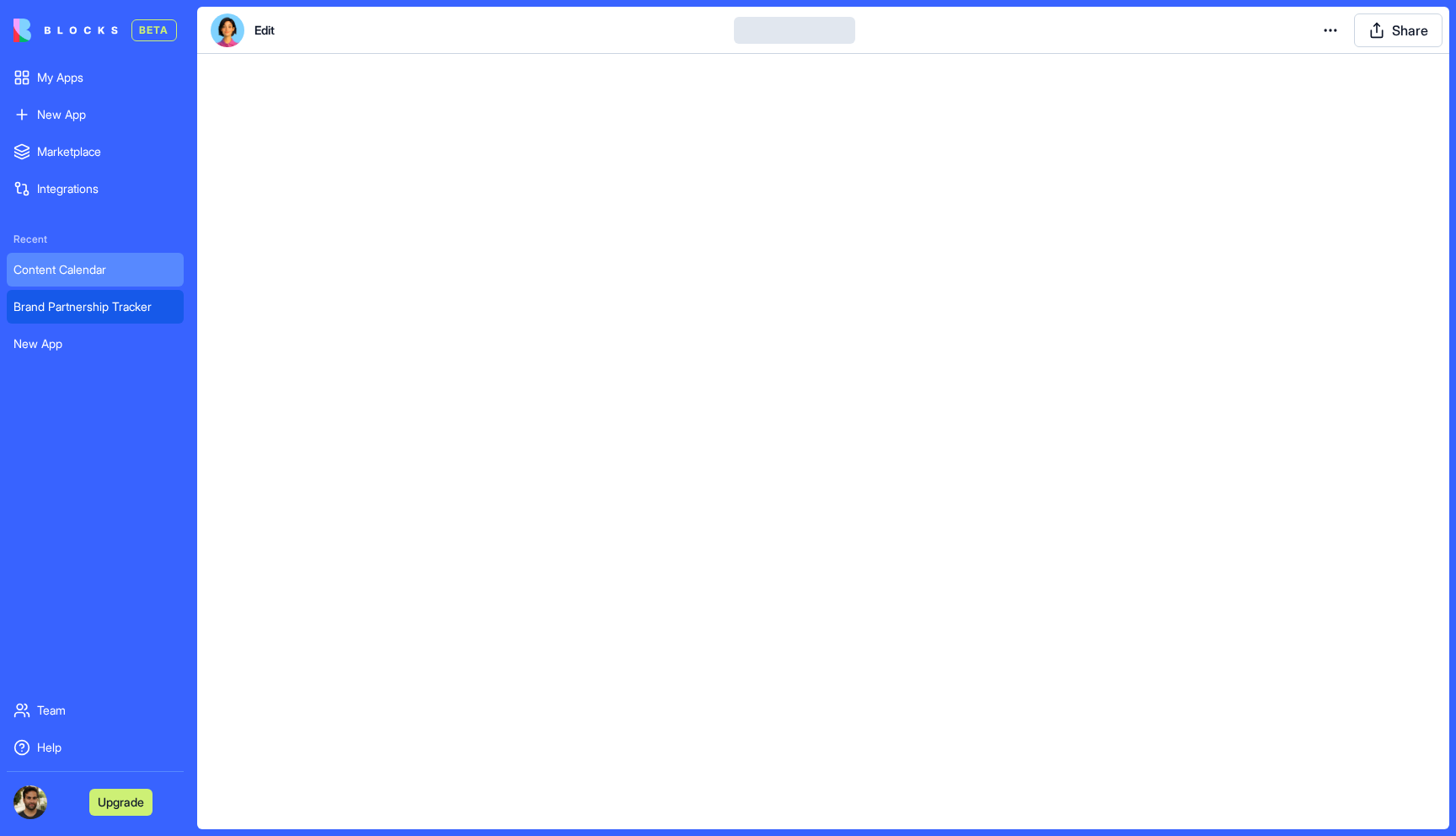 click on "Brand Partnership Tracker" at bounding box center (95, 307) 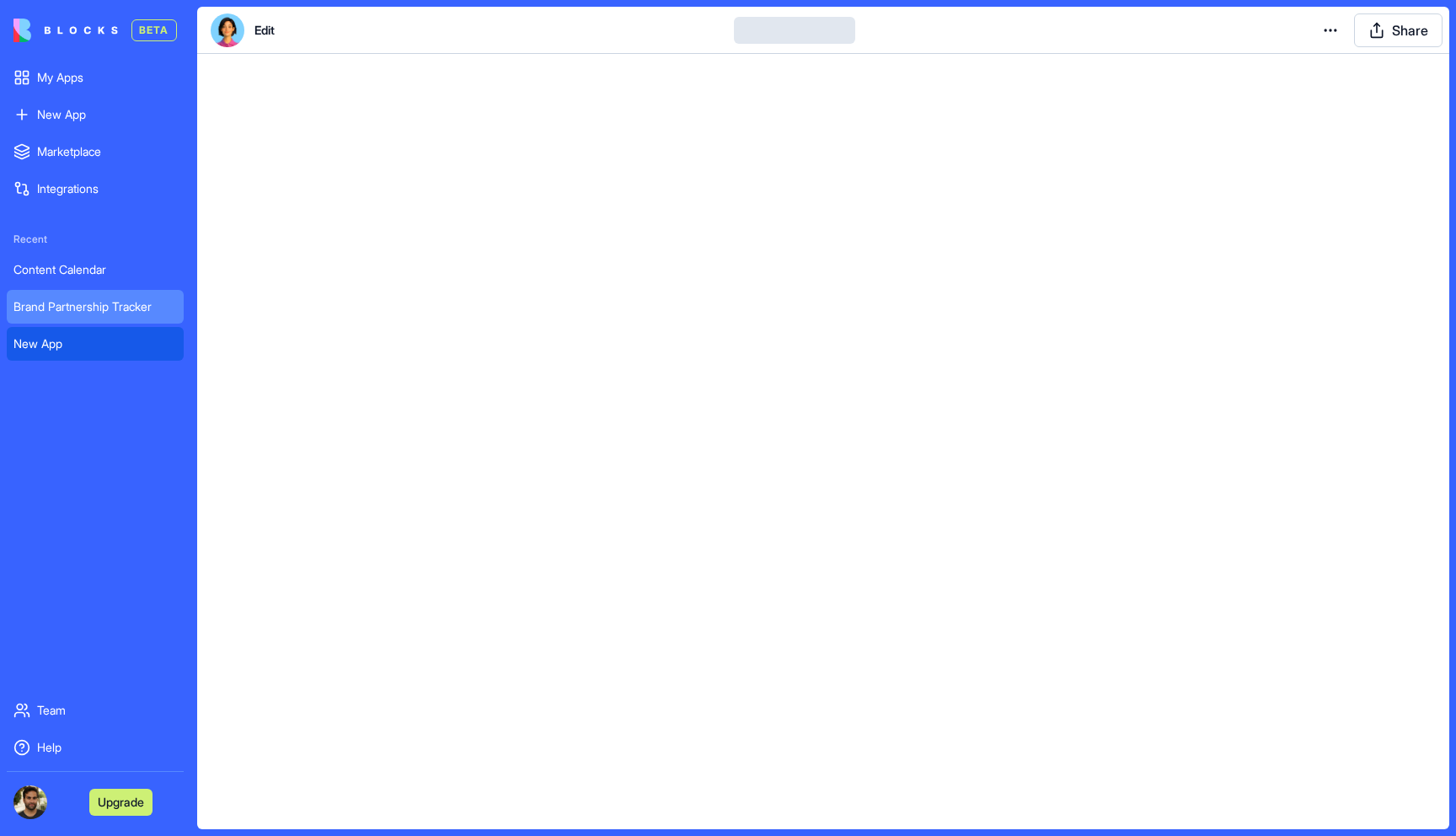 click on "New App" at bounding box center (95, 344) 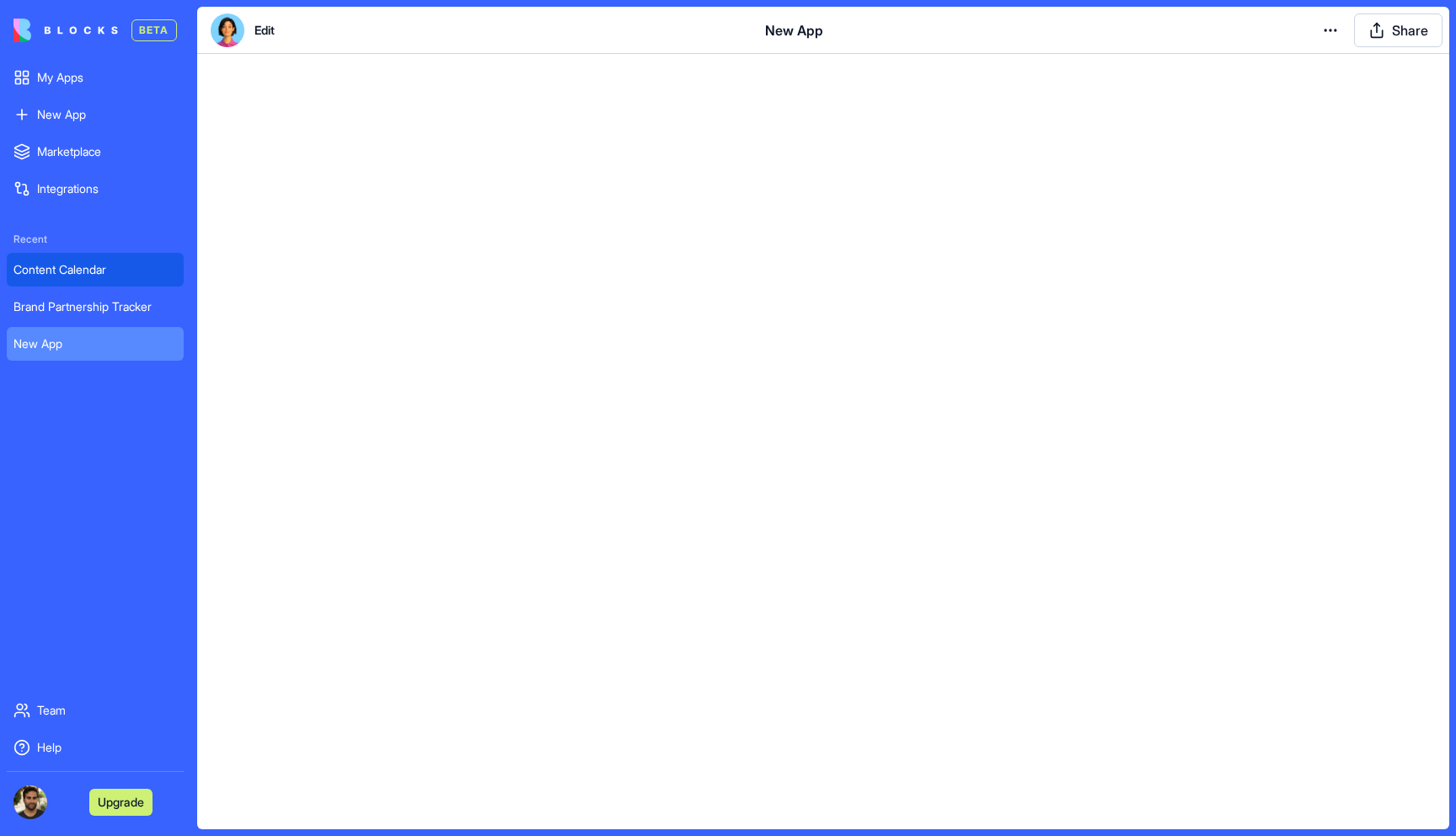 click on "Content Calendar" at bounding box center [95, 270] 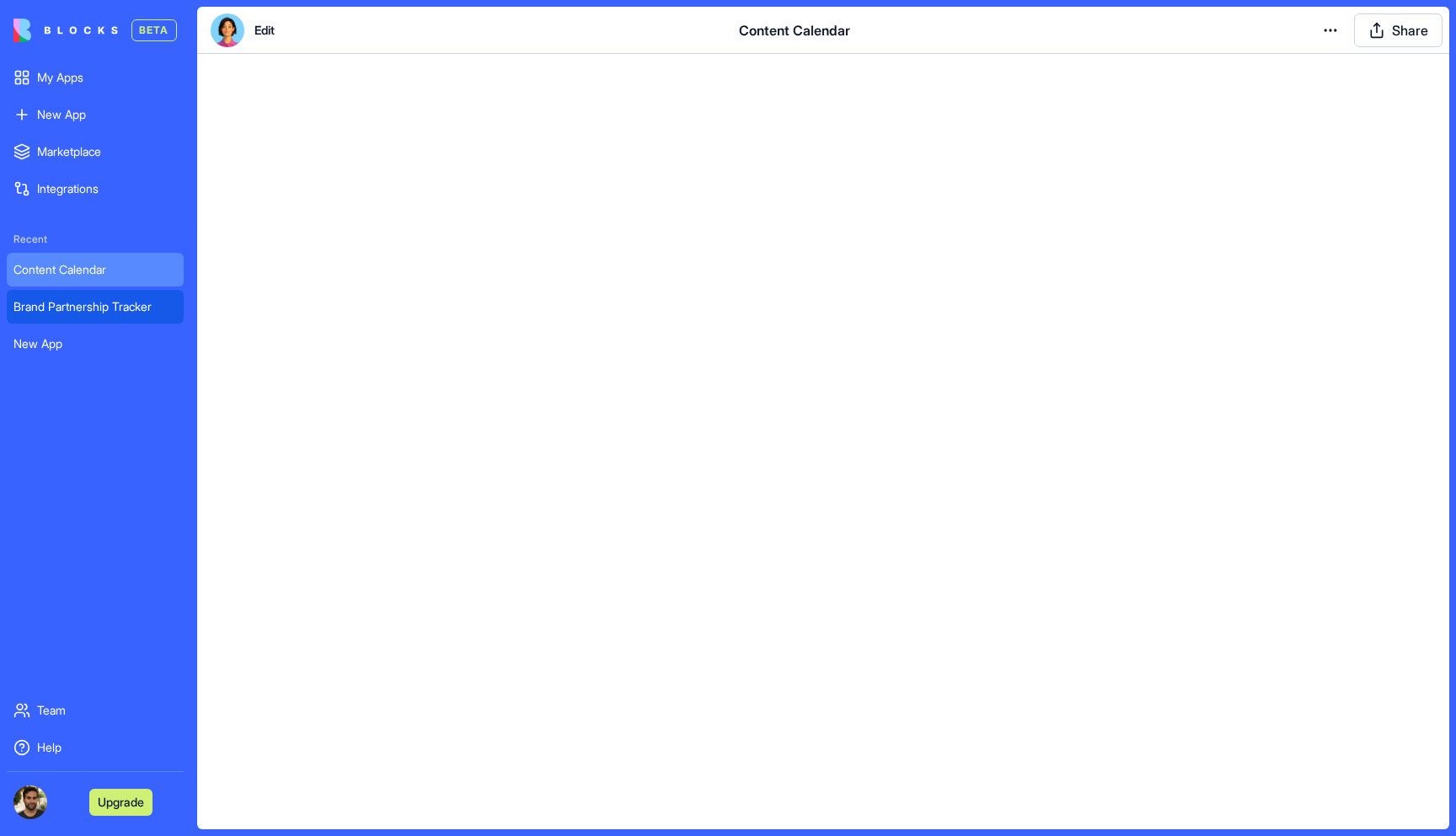 click on "Brand Partnership Tracker" at bounding box center [95, 307] 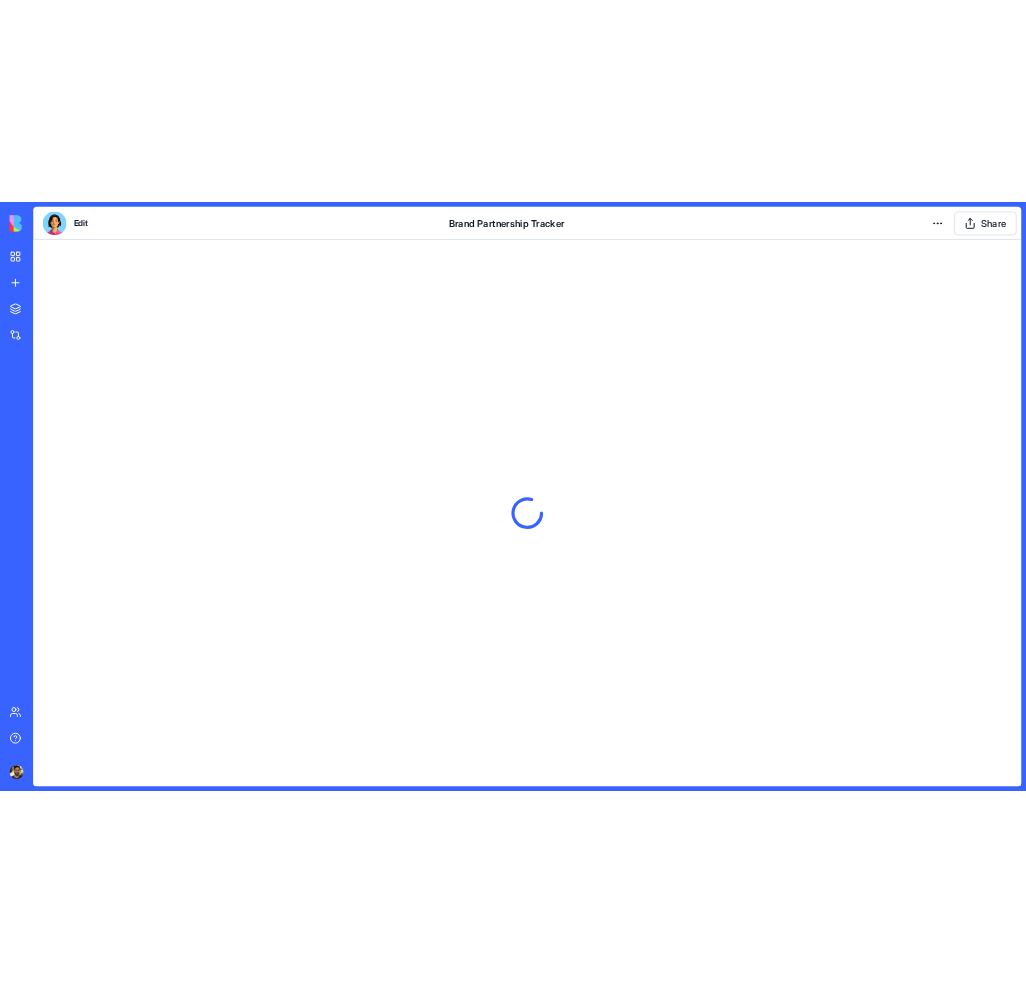 scroll, scrollTop: 0, scrollLeft: 0, axis: both 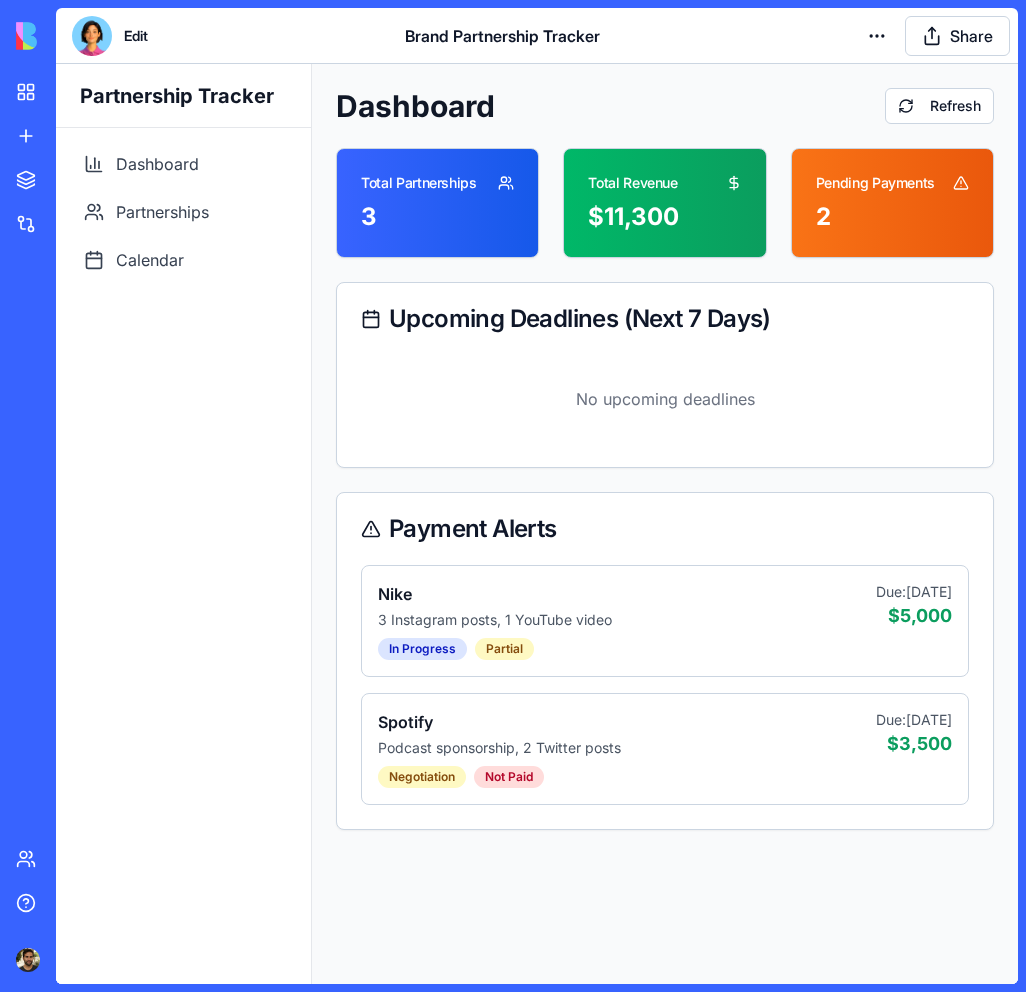 click at bounding box center (92, 36) 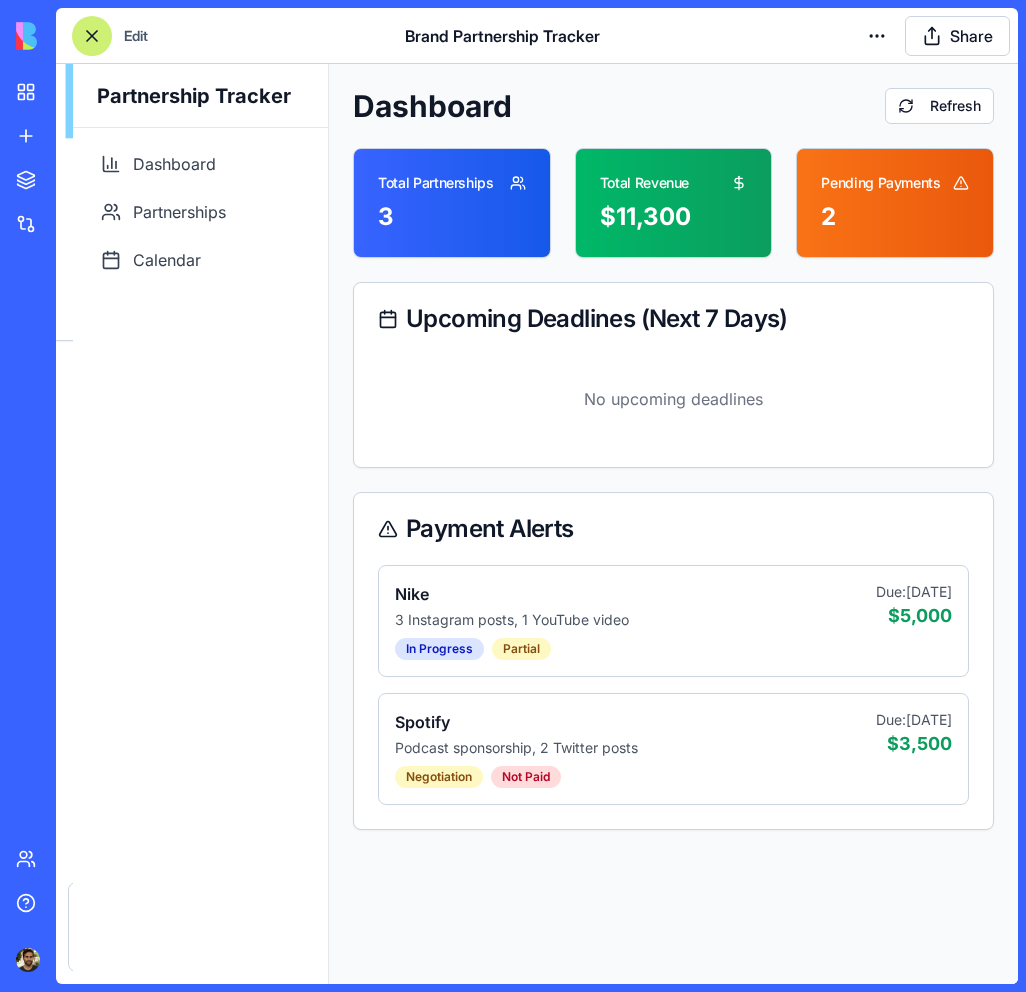 scroll, scrollTop: 455, scrollLeft: 0, axis: vertical 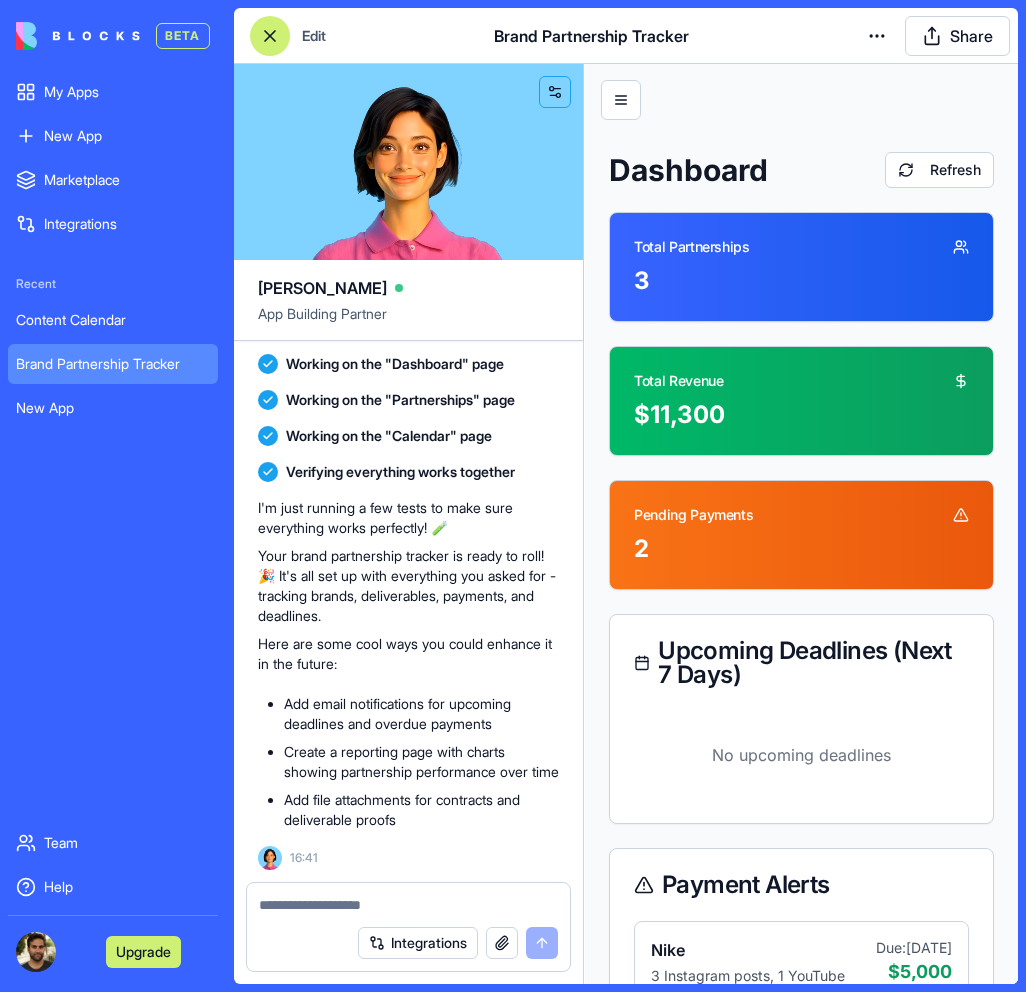 click at bounding box center (78, 36) 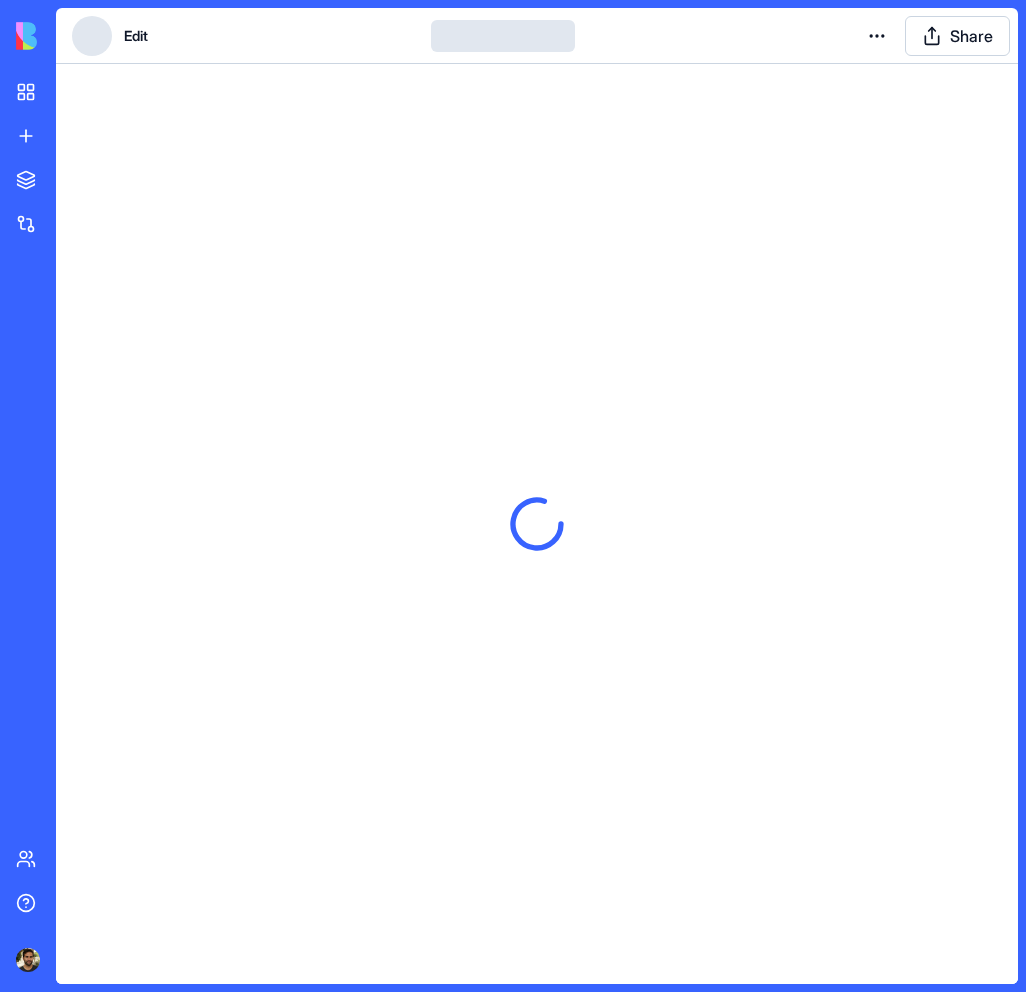 scroll, scrollTop: 0, scrollLeft: 0, axis: both 